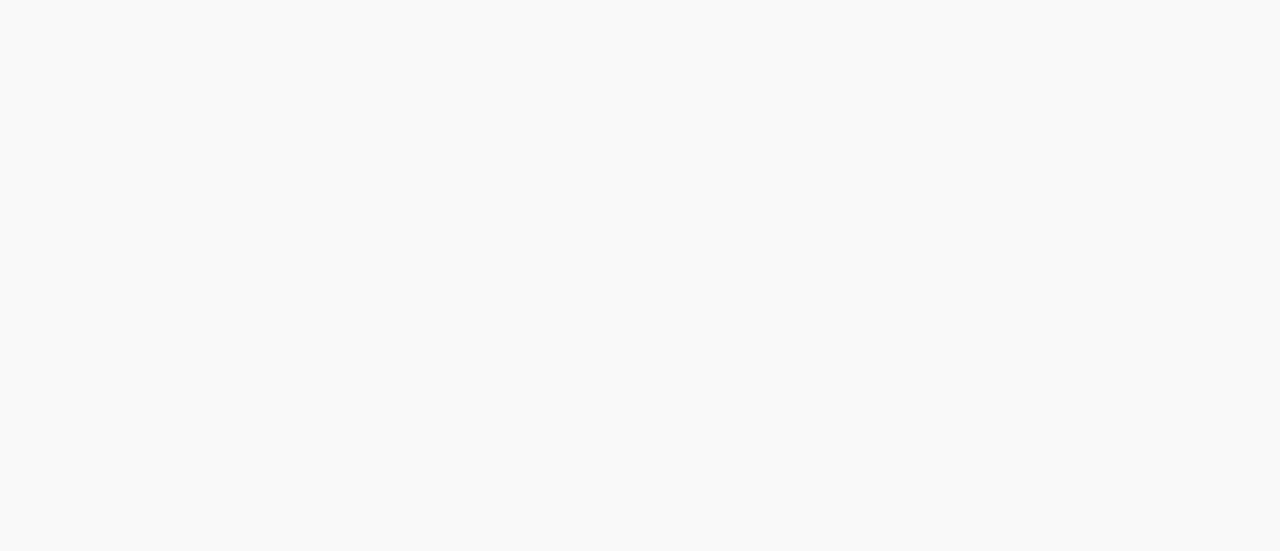 scroll, scrollTop: 0, scrollLeft: 0, axis: both 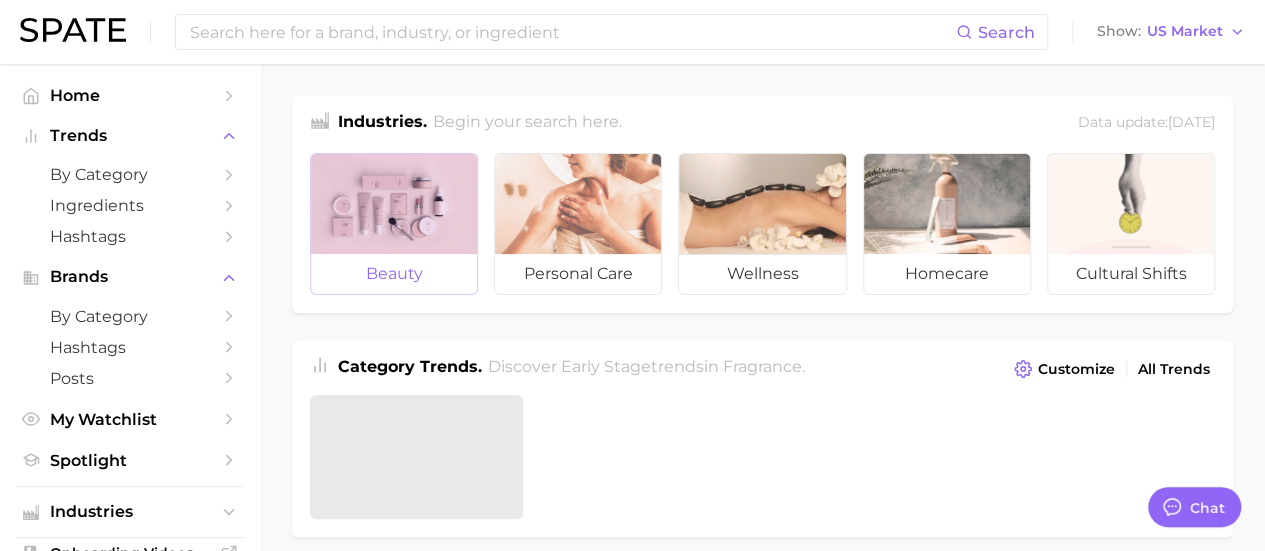 click at bounding box center [394, 204] 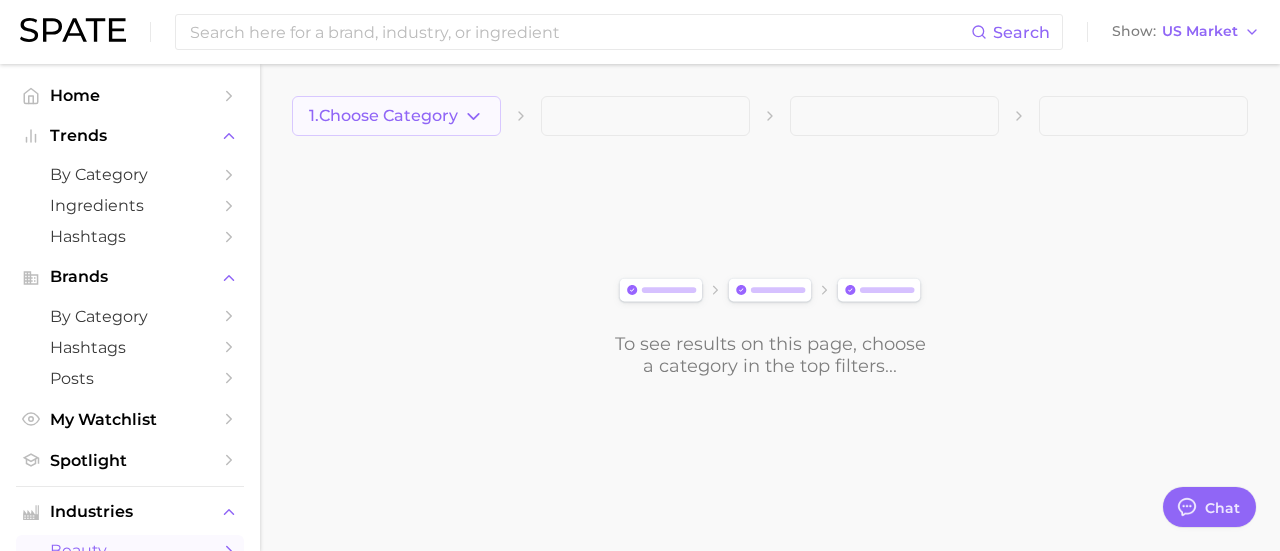 click on "1.  Choose Category" at bounding box center [383, 116] 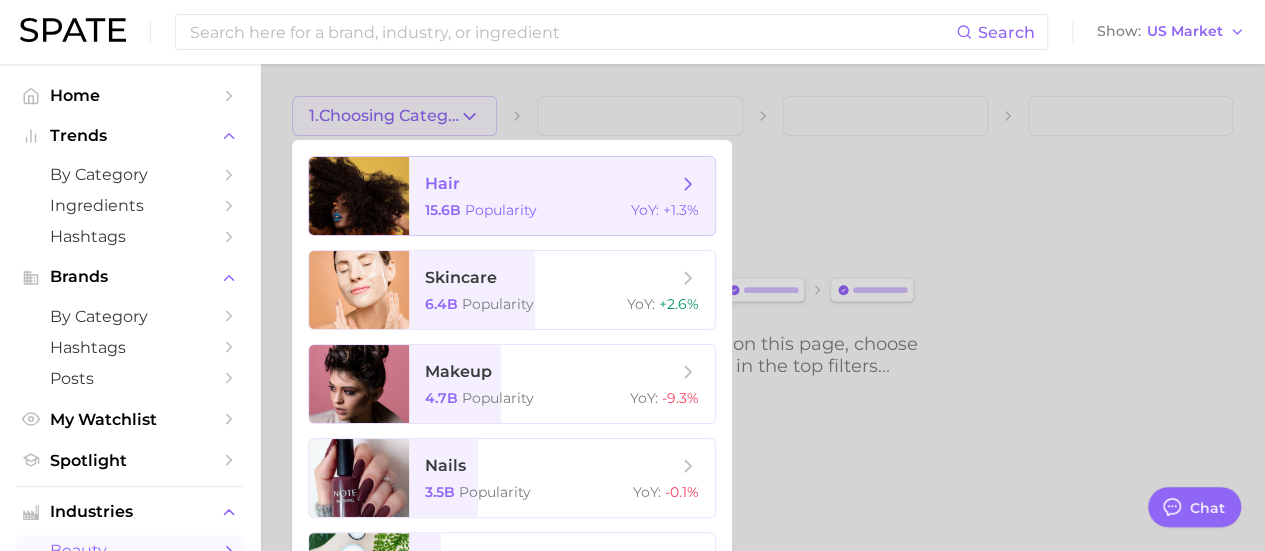 click on "hair" at bounding box center (551, 184) 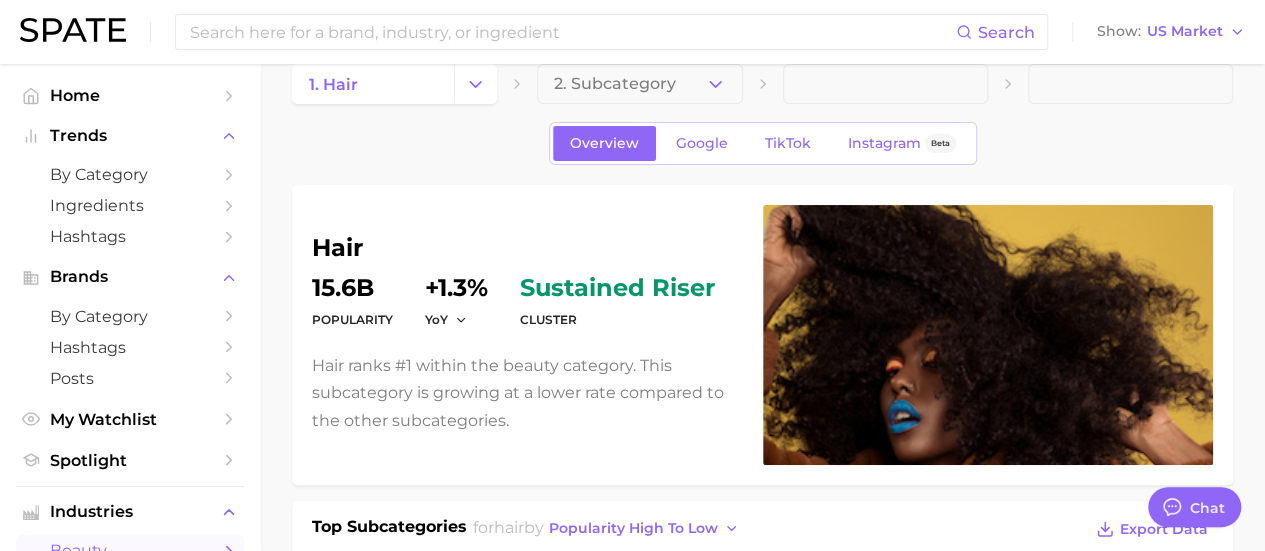 scroll, scrollTop: 0, scrollLeft: 0, axis: both 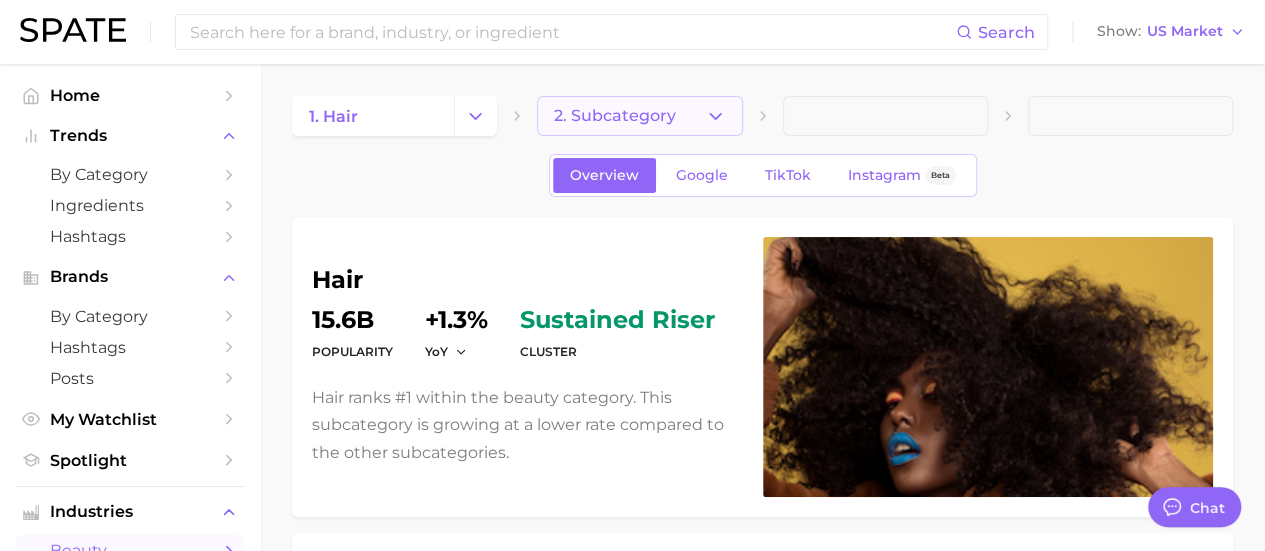 click on "2. Subcategory" at bounding box center [615, 116] 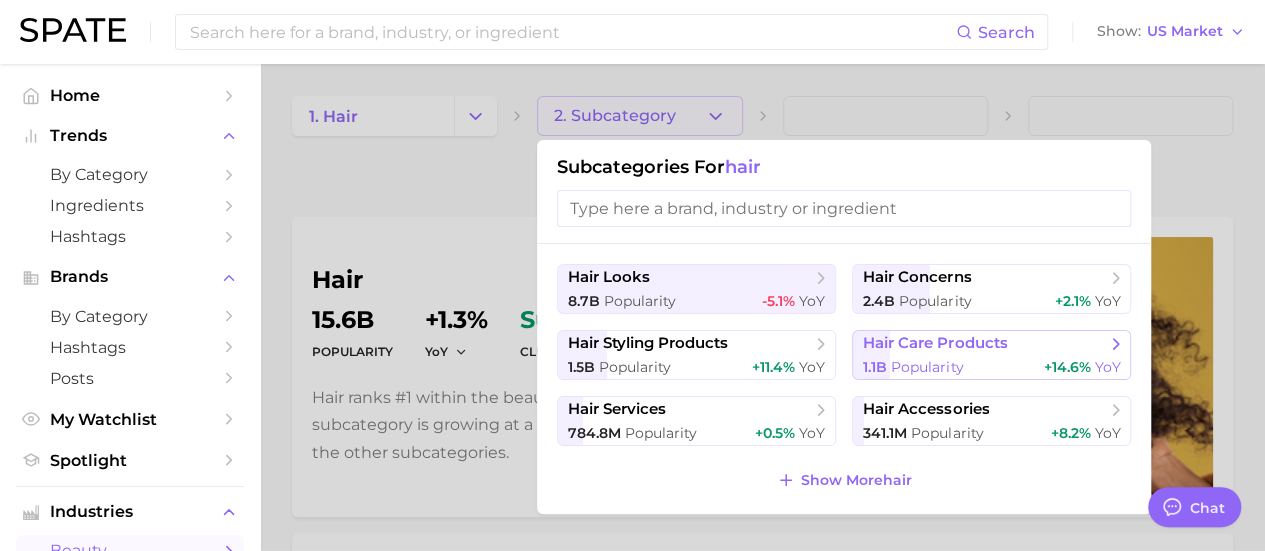 click on "hair care products" at bounding box center [935, 343] 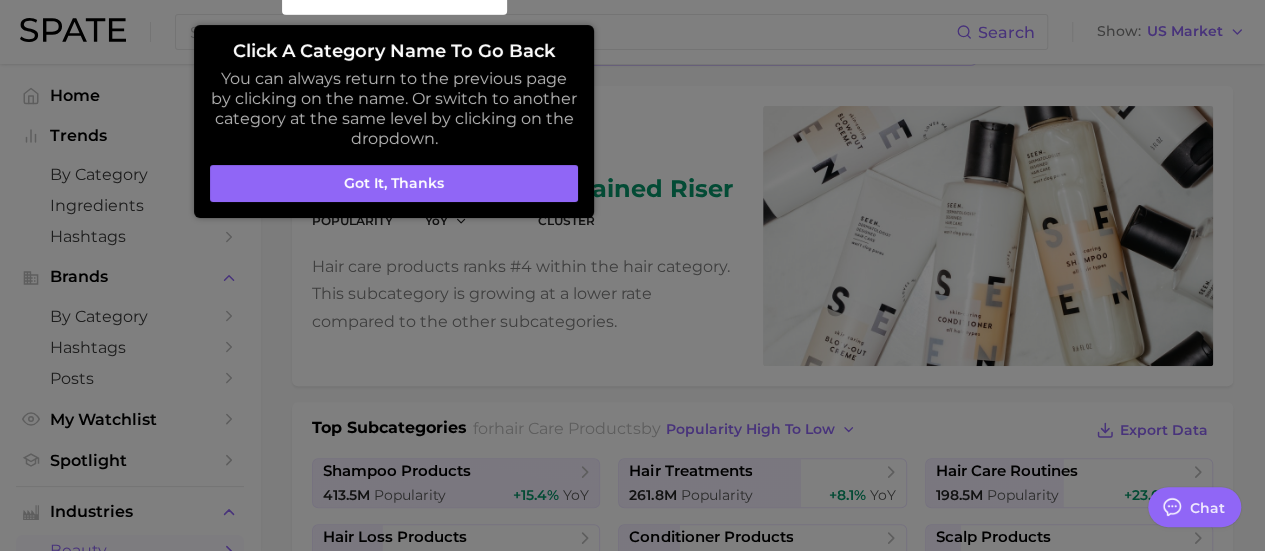 scroll, scrollTop: 1, scrollLeft: 0, axis: vertical 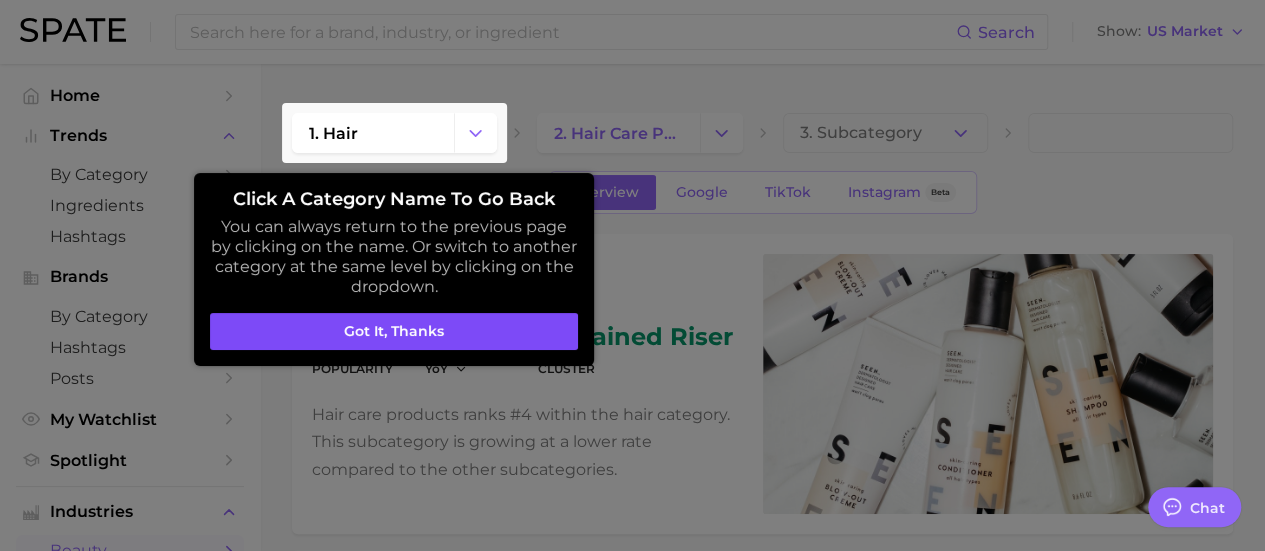 click on "Got it, thanks" at bounding box center [394, 332] 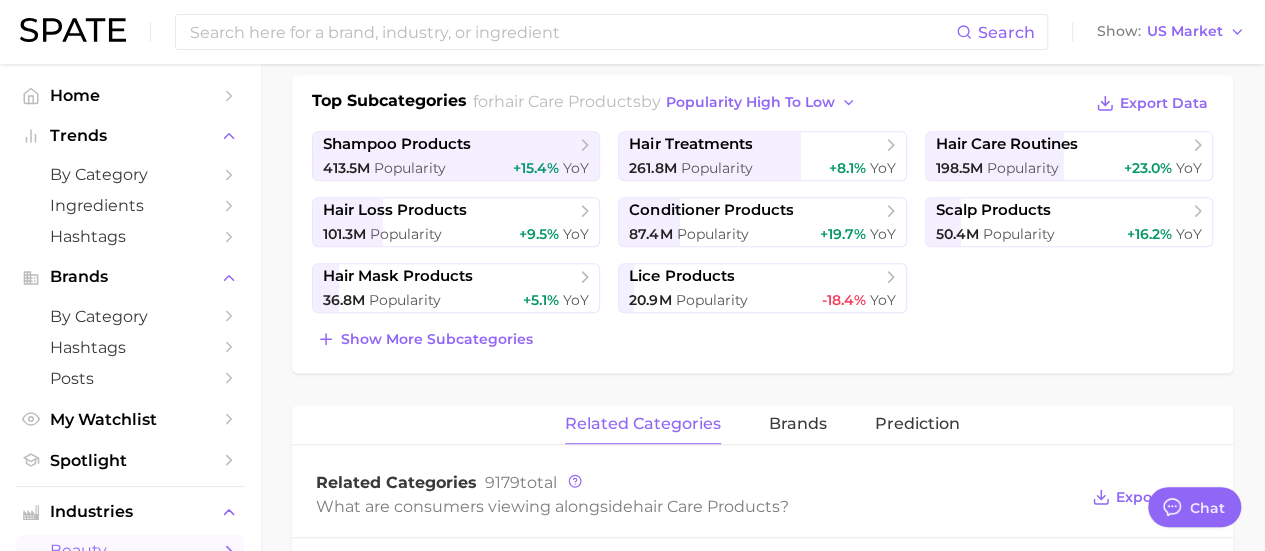 scroll, scrollTop: 398, scrollLeft: 0, axis: vertical 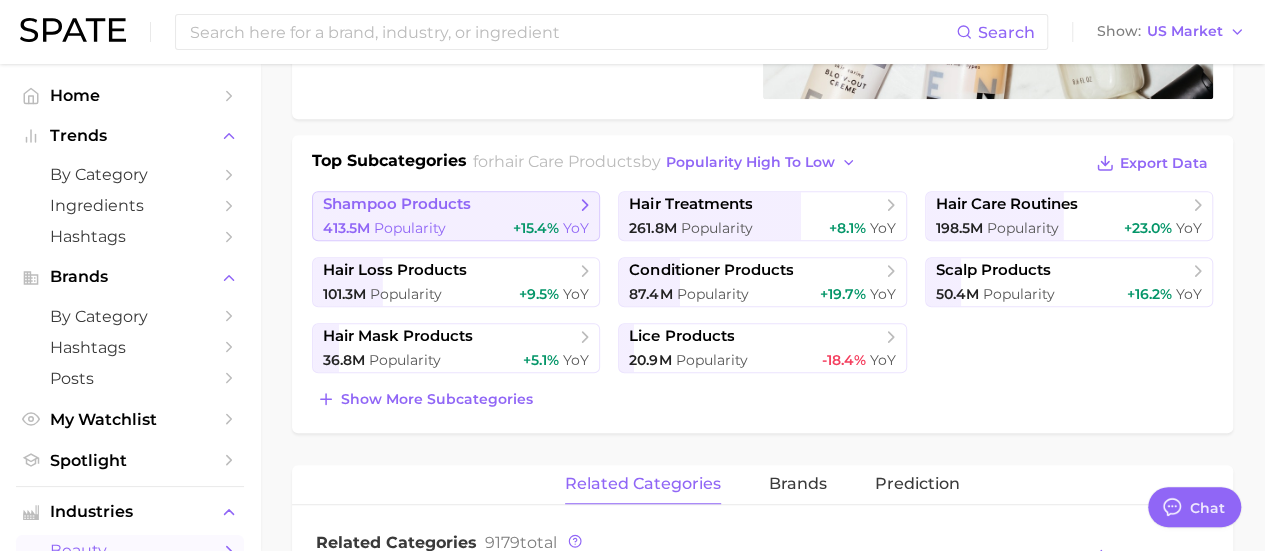 click 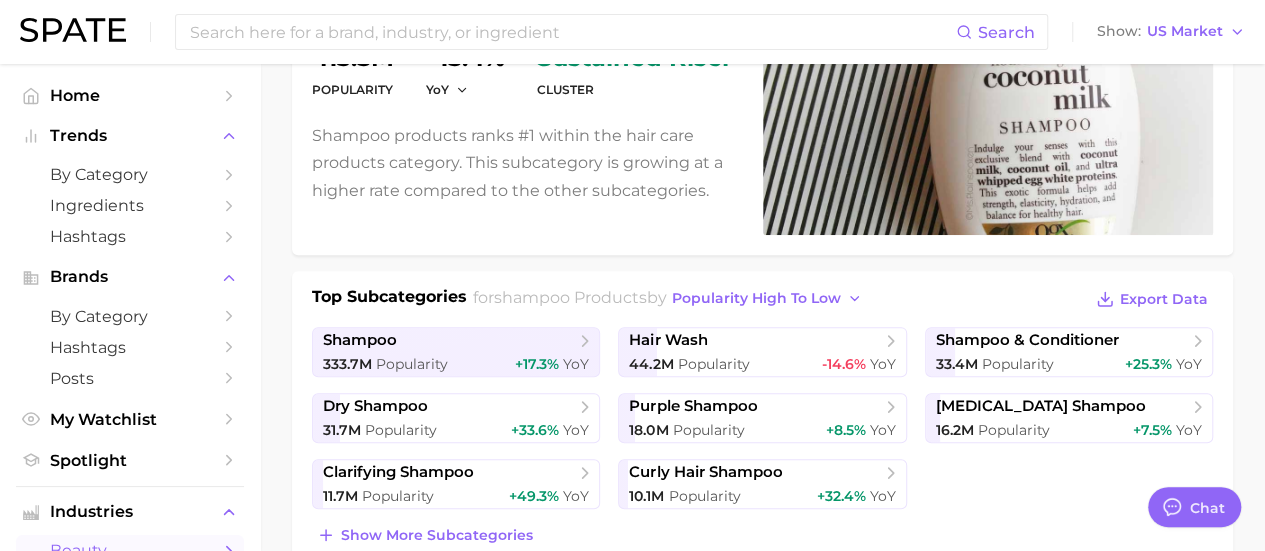 scroll, scrollTop: 0, scrollLeft: 0, axis: both 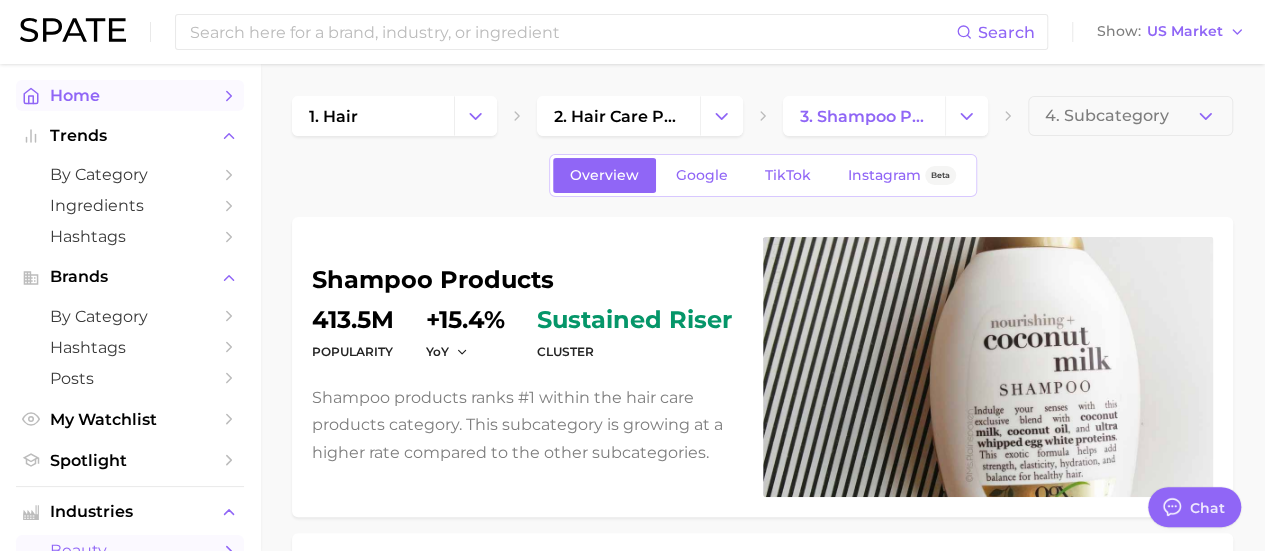click on "Home" at bounding box center [130, 95] 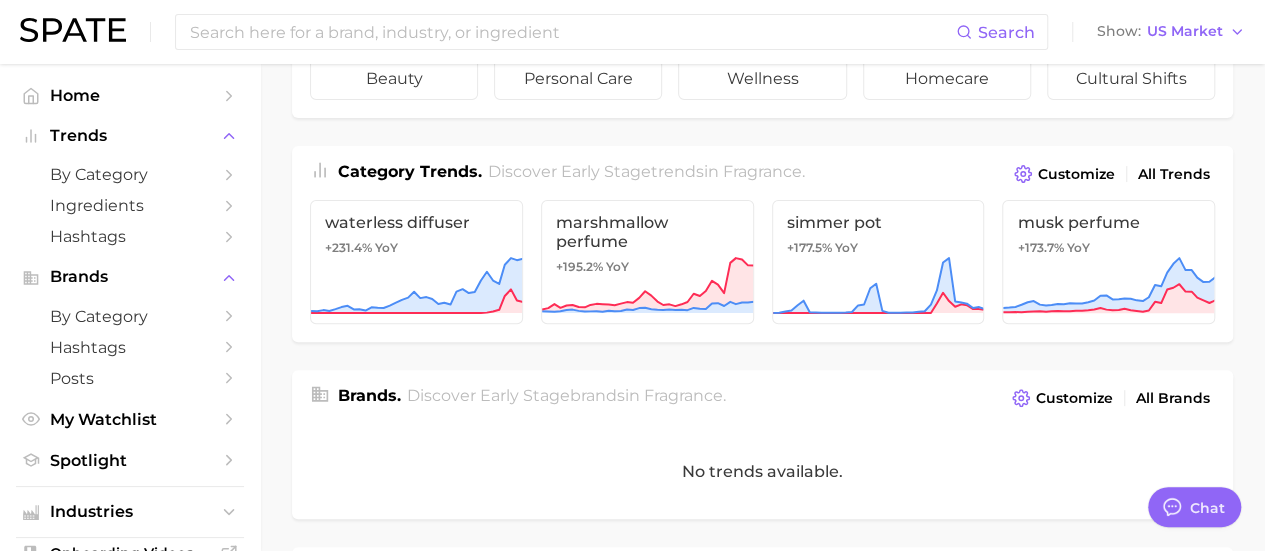 scroll, scrollTop: 196, scrollLeft: 0, axis: vertical 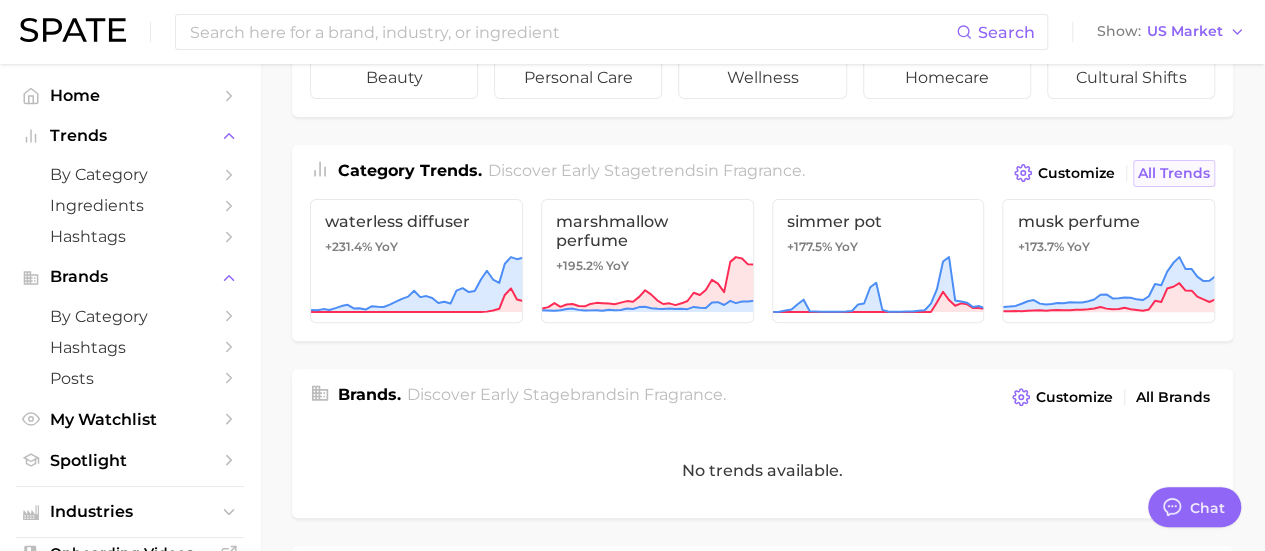 click on "All Trends" at bounding box center [1174, 173] 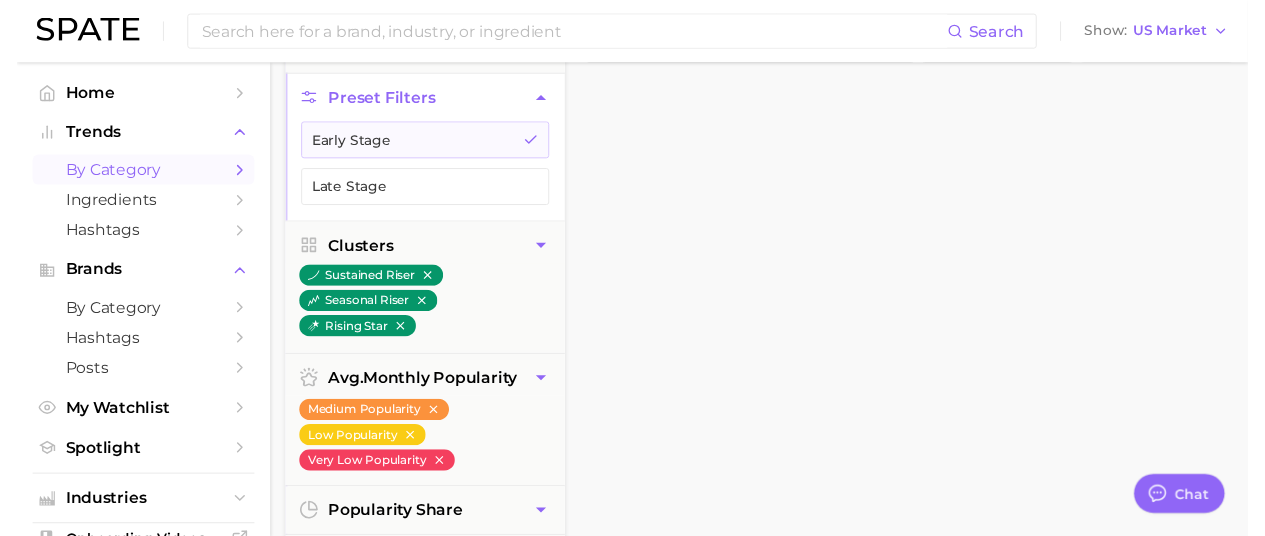 scroll, scrollTop: 0, scrollLeft: 0, axis: both 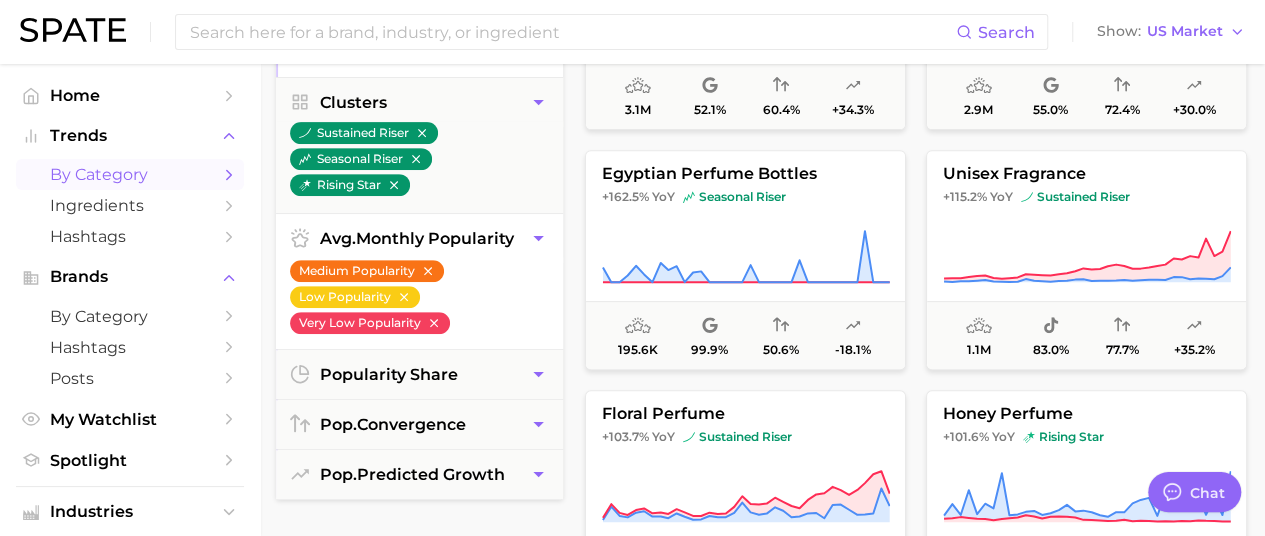 click 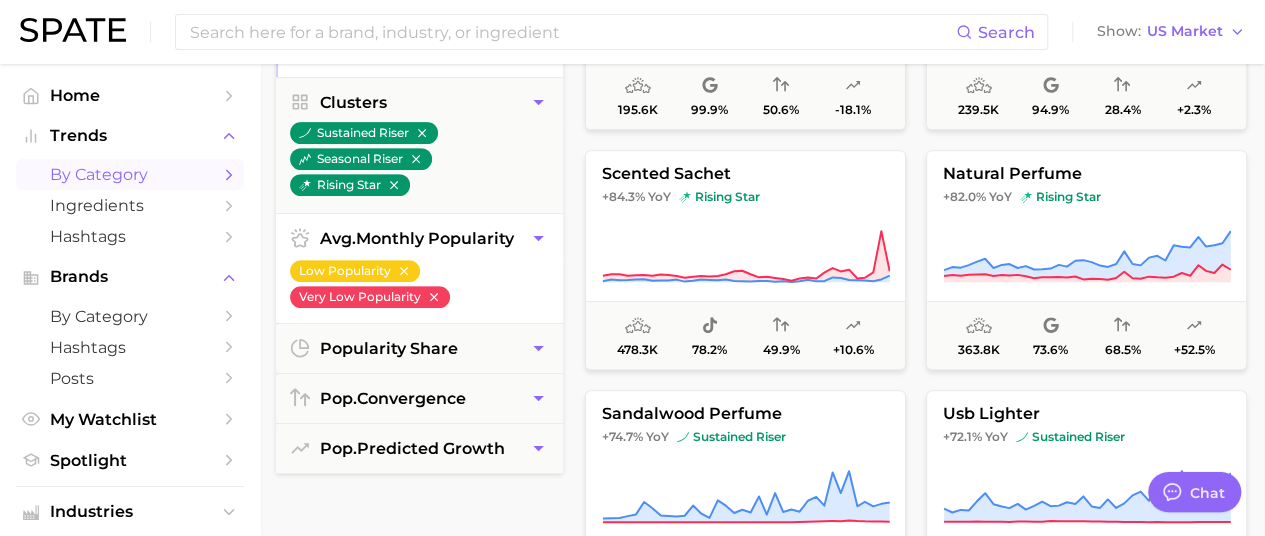 scroll, scrollTop: 0, scrollLeft: 0, axis: both 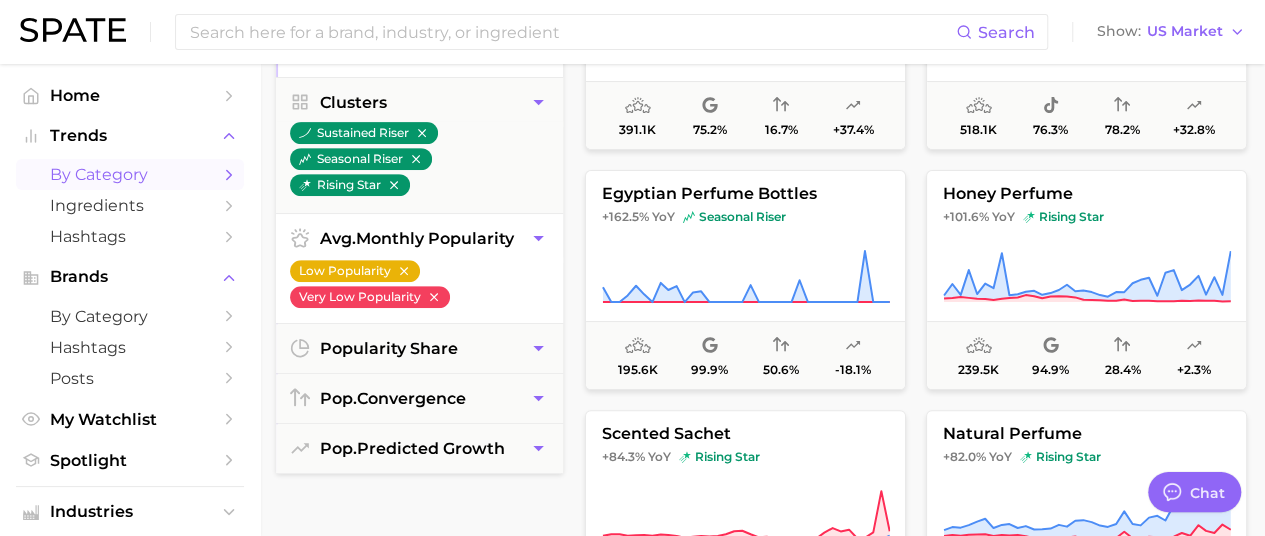 click 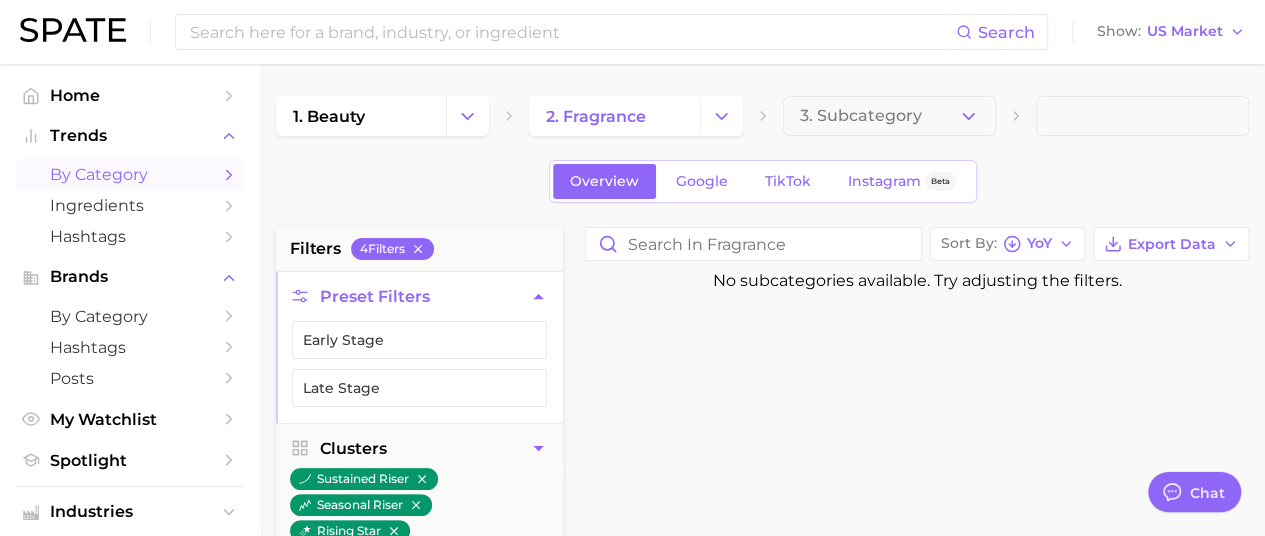 scroll, scrollTop: 188, scrollLeft: 0, axis: vertical 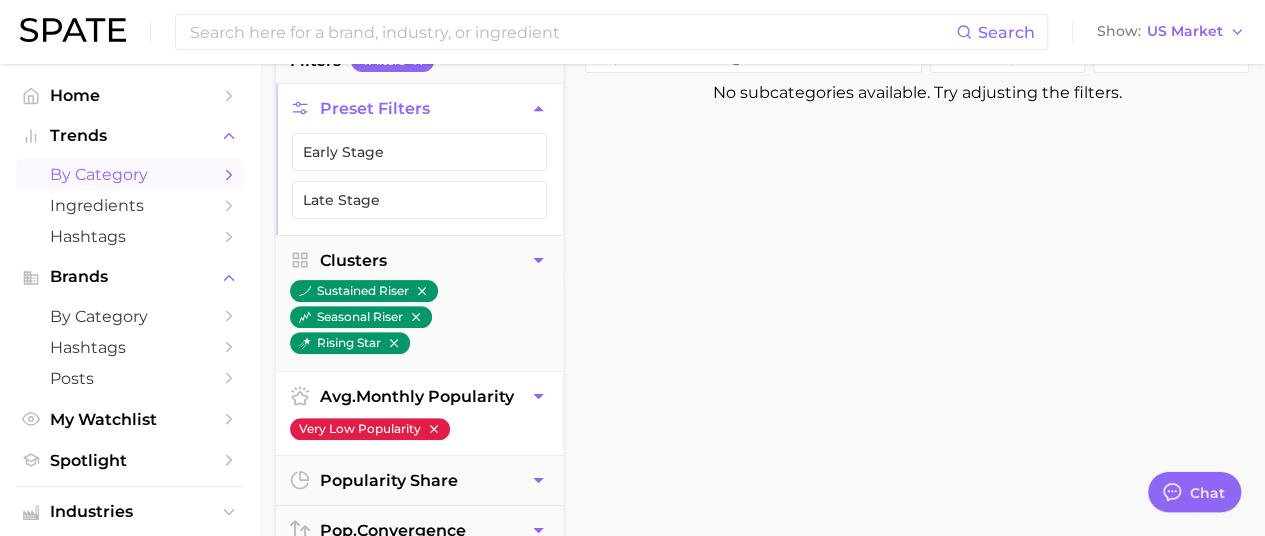 click 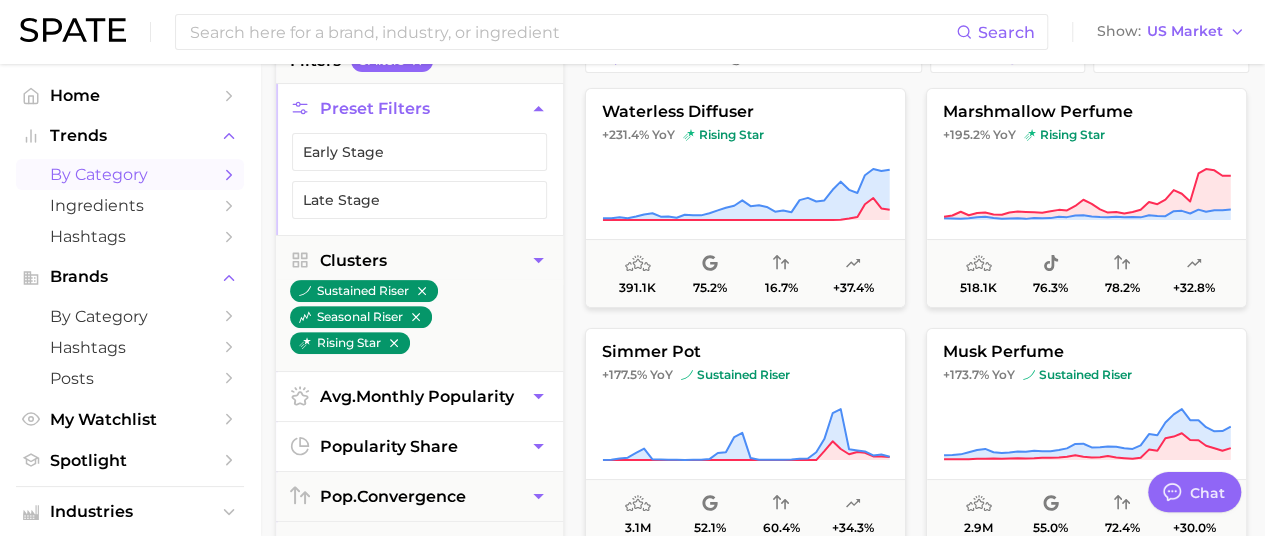 click on "popularity share" at bounding box center [419, 446] 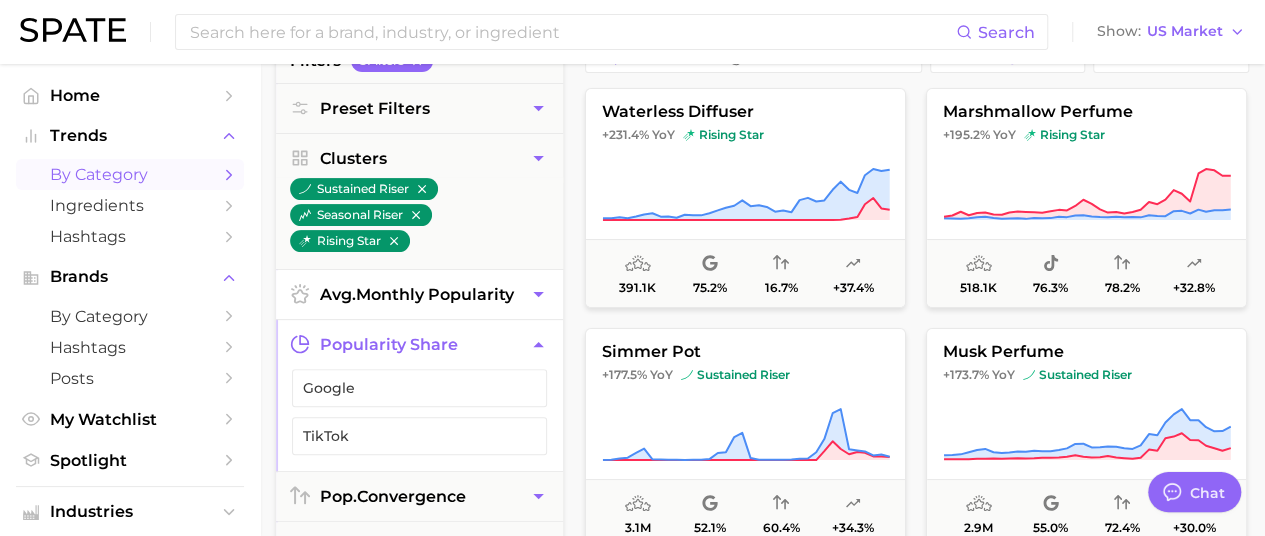 click 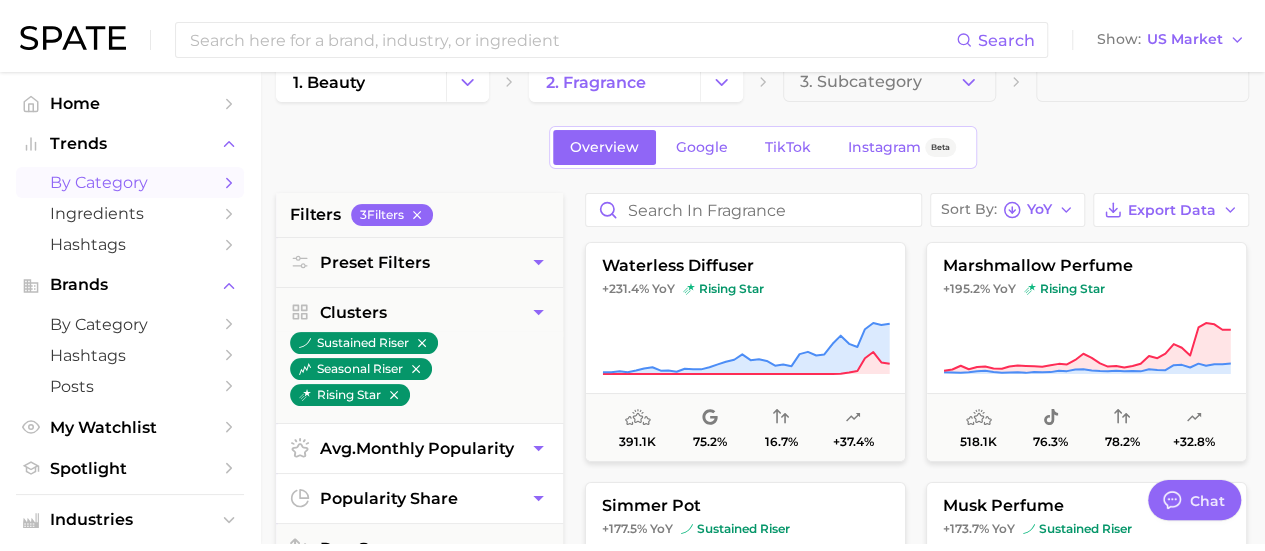 scroll, scrollTop: 0, scrollLeft: 0, axis: both 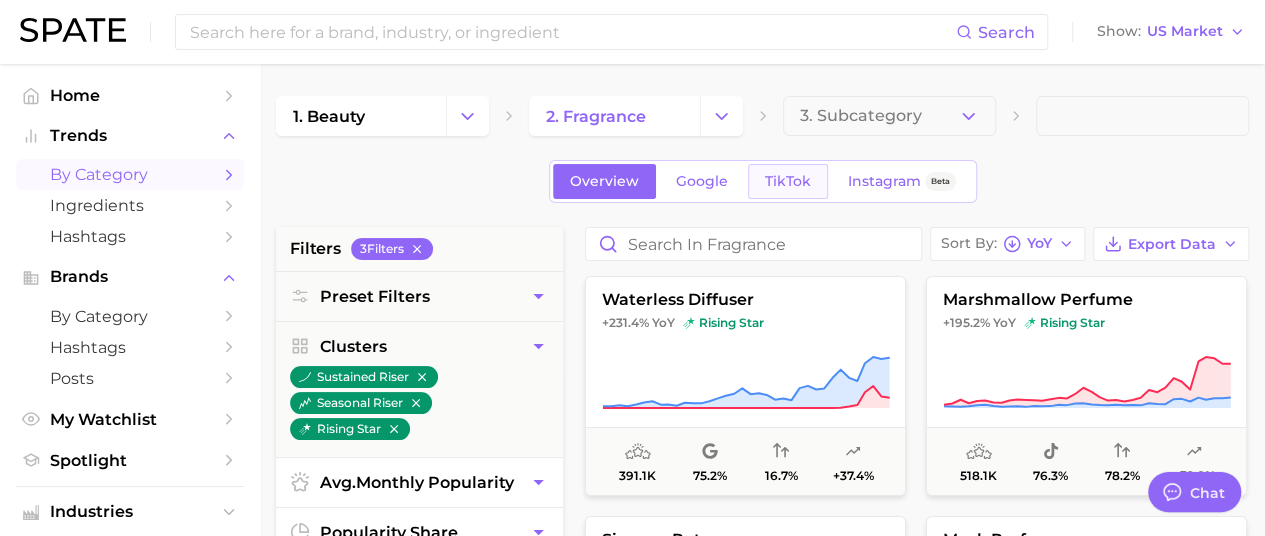 click on "TikTok" at bounding box center (788, 181) 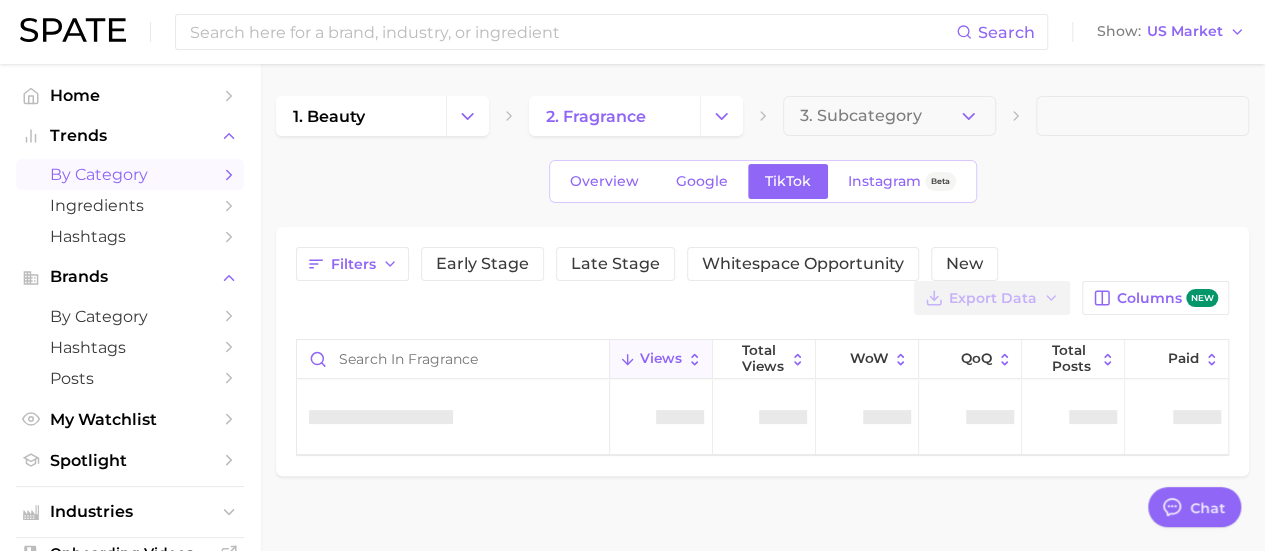scroll, scrollTop: 22, scrollLeft: 0, axis: vertical 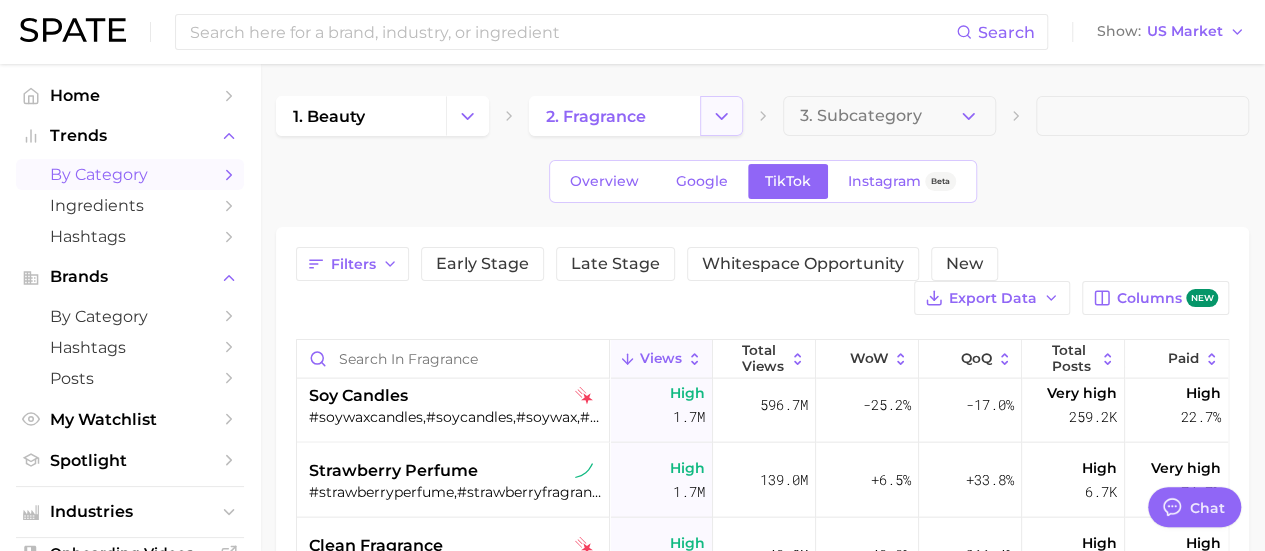click 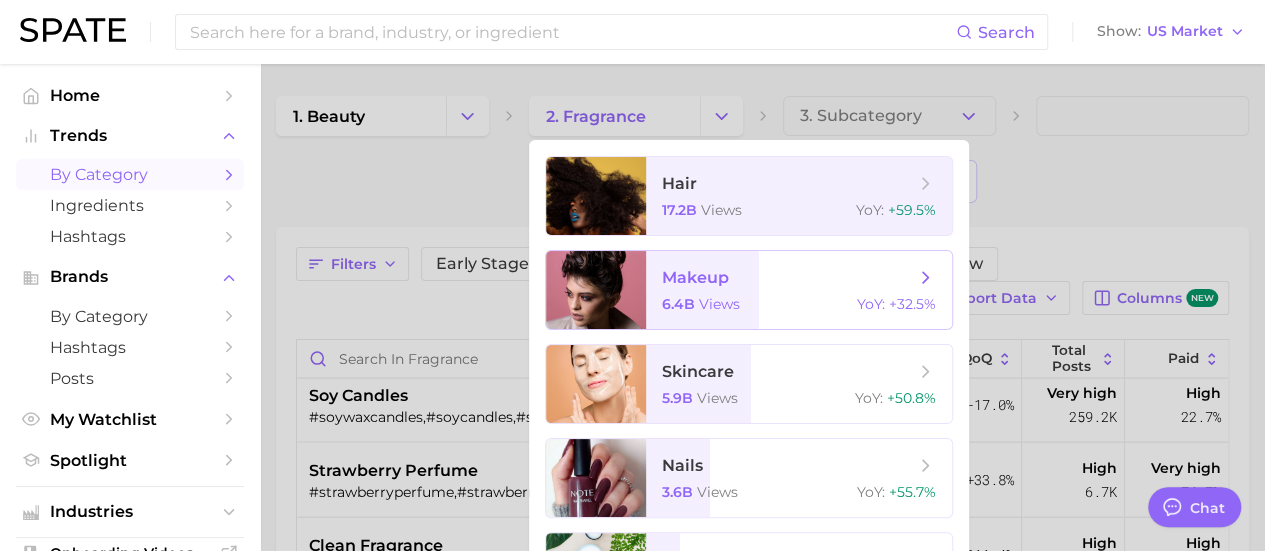 click on "makeup" at bounding box center [695, 277] 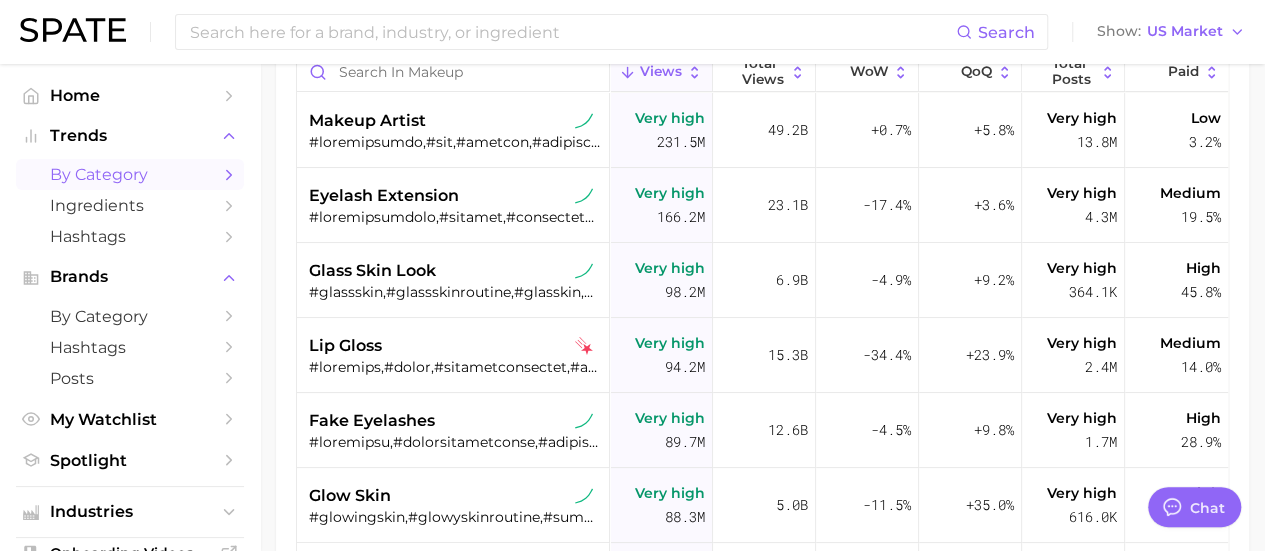 scroll, scrollTop: 286, scrollLeft: 0, axis: vertical 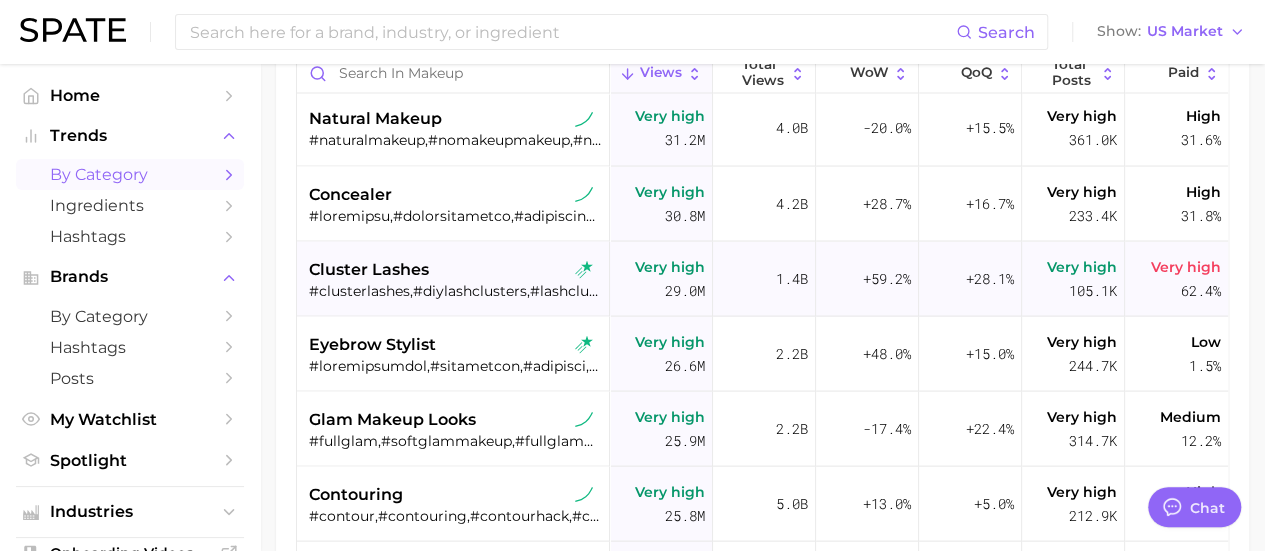 type on "x" 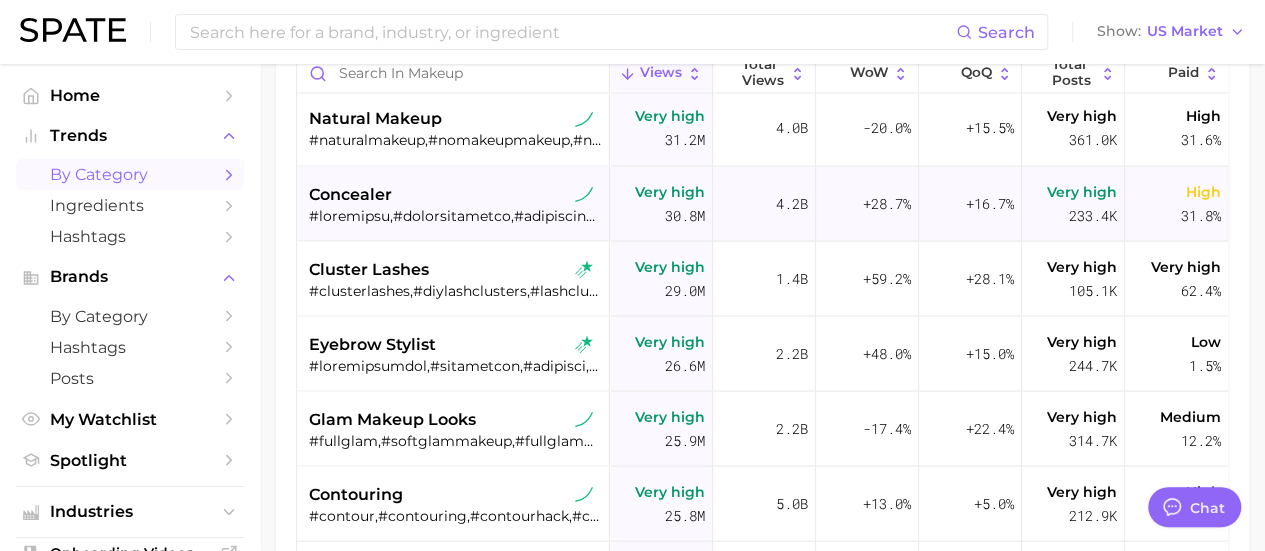 click on "concealer" at bounding box center (350, 194) 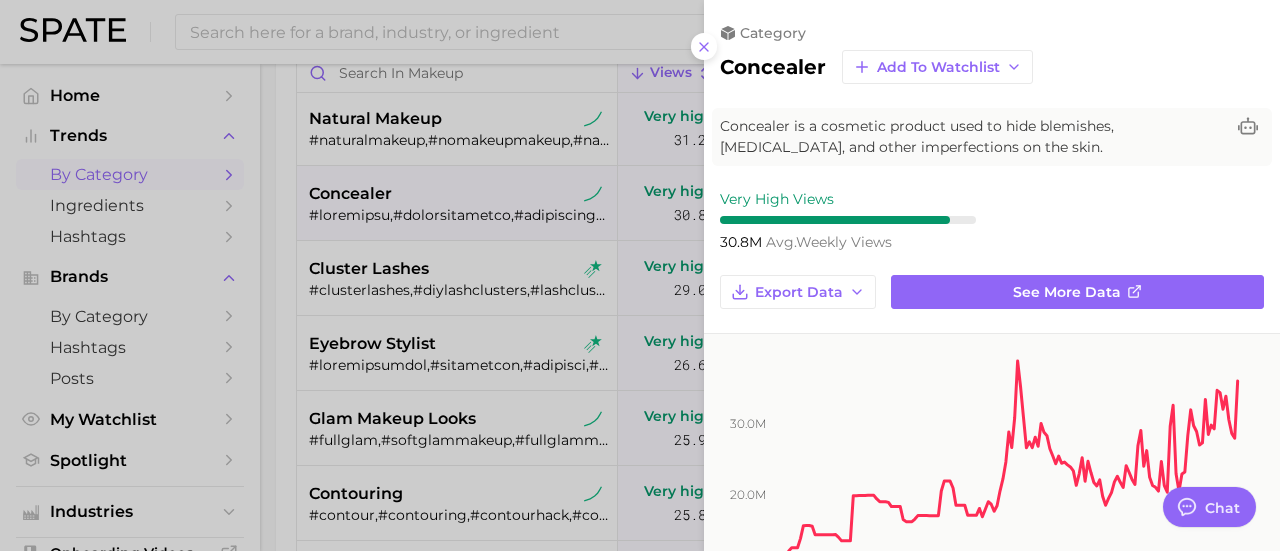 scroll, scrollTop: 0, scrollLeft: 0, axis: both 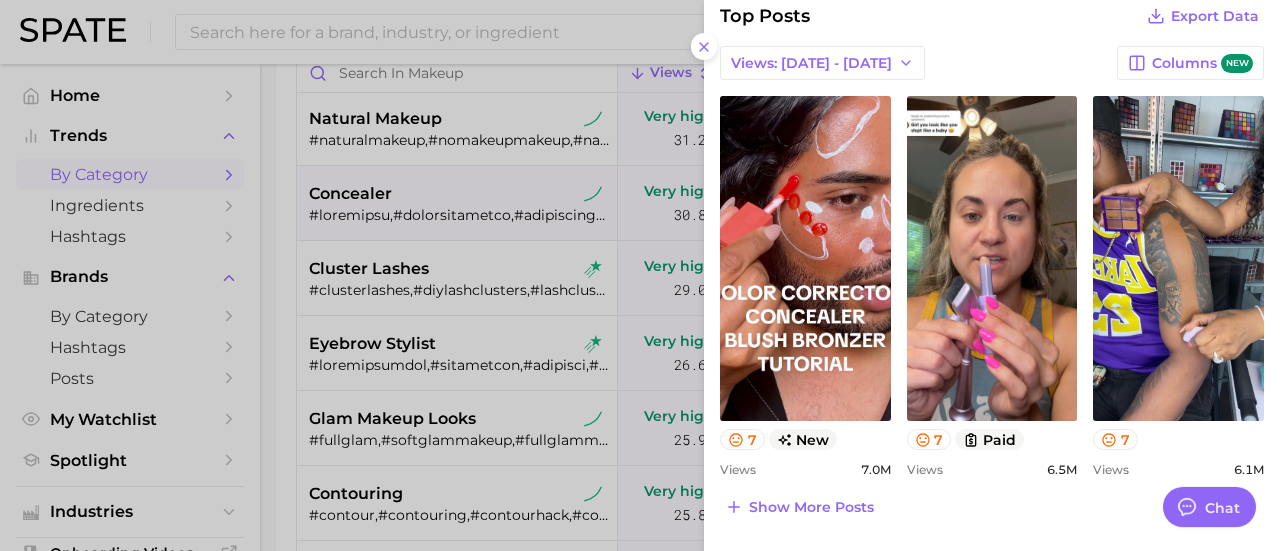 click at bounding box center (640, 275) 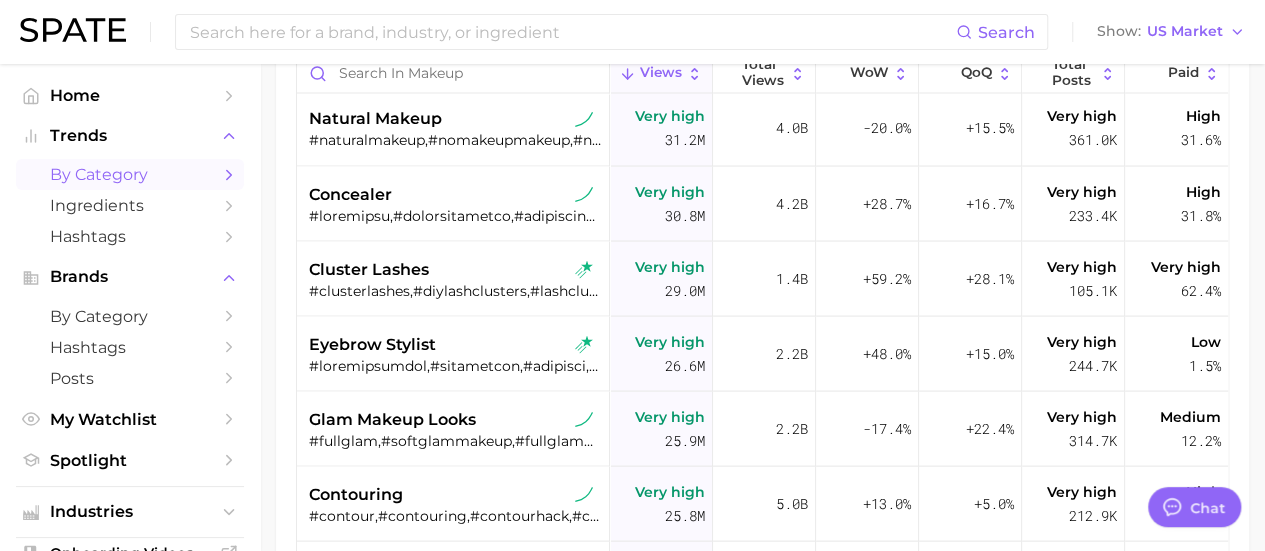 scroll, scrollTop: 0, scrollLeft: 0, axis: both 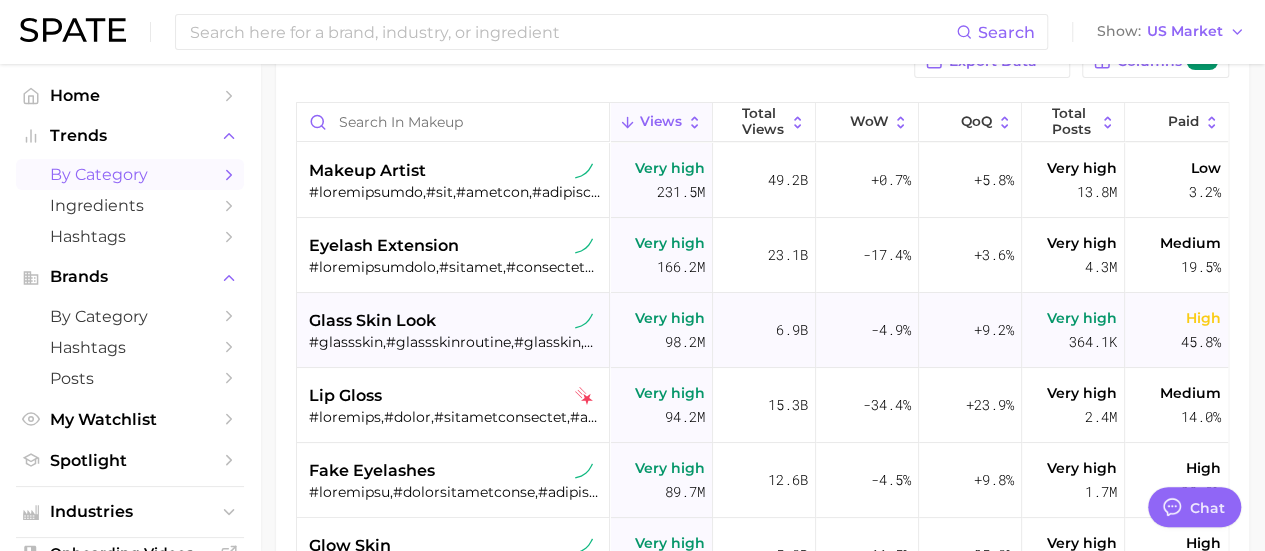 click on "glass skin look" at bounding box center [372, 321] 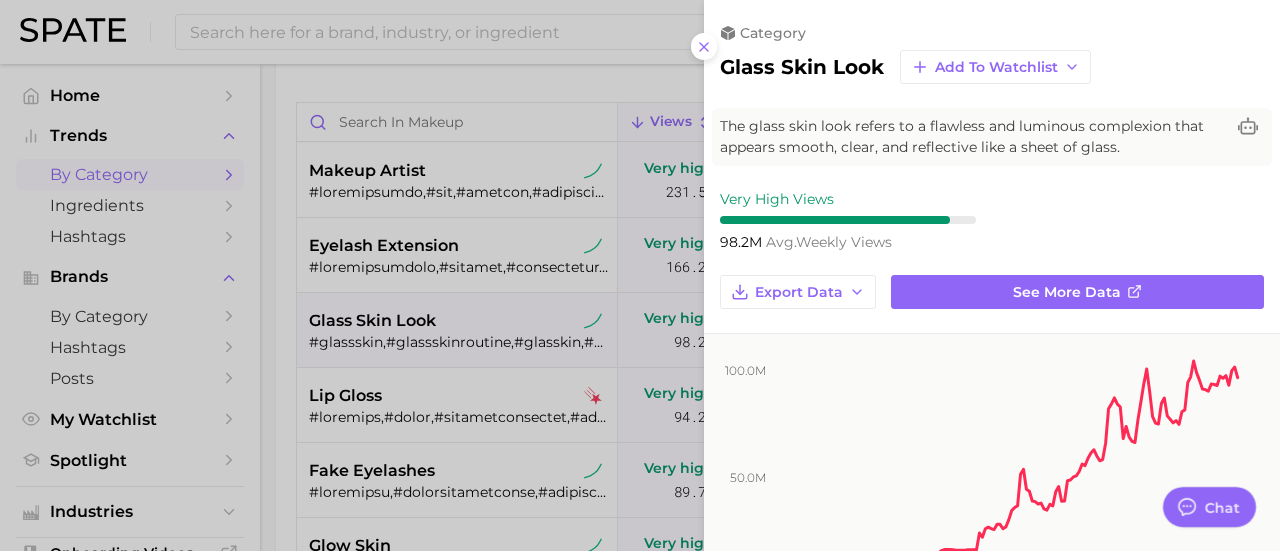 scroll, scrollTop: 0, scrollLeft: 0, axis: both 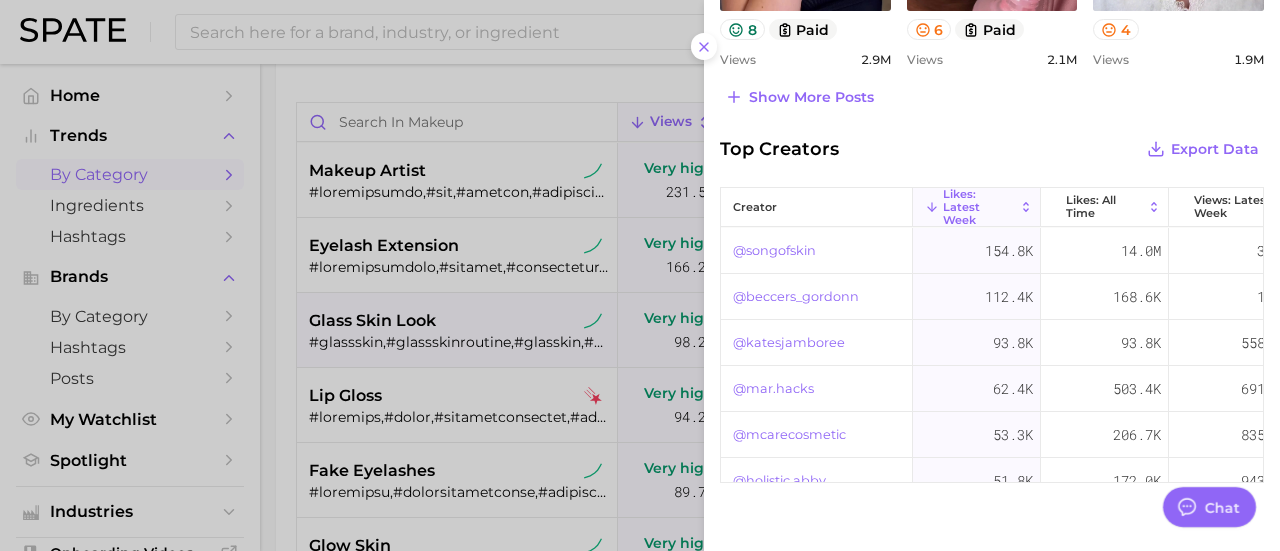 click on "@songofskin" at bounding box center [817, 251] 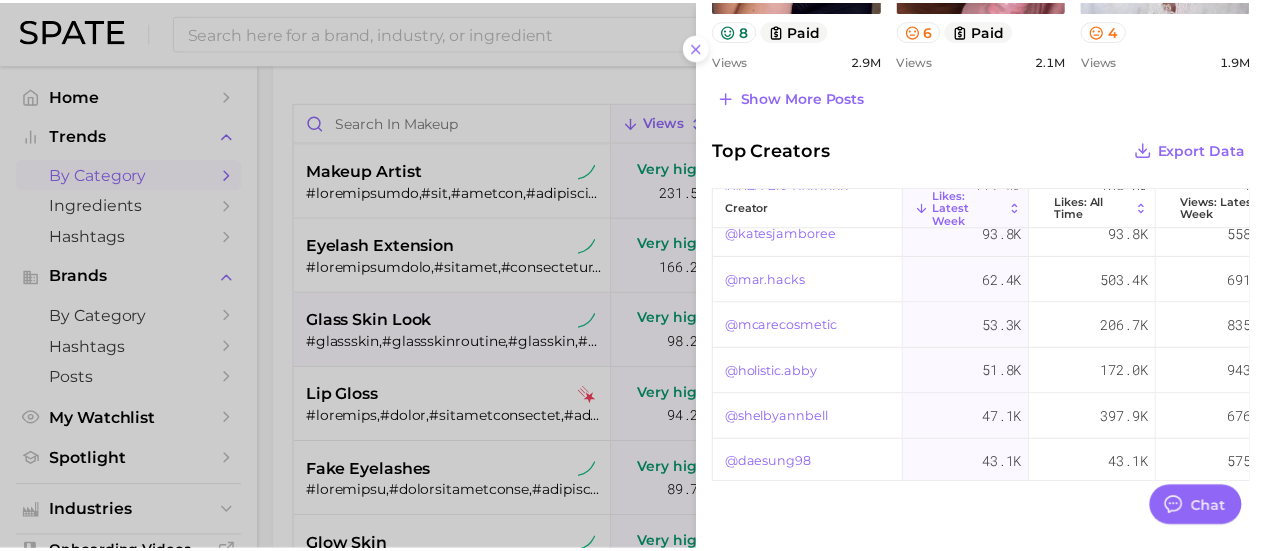 scroll, scrollTop: 0, scrollLeft: 0, axis: both 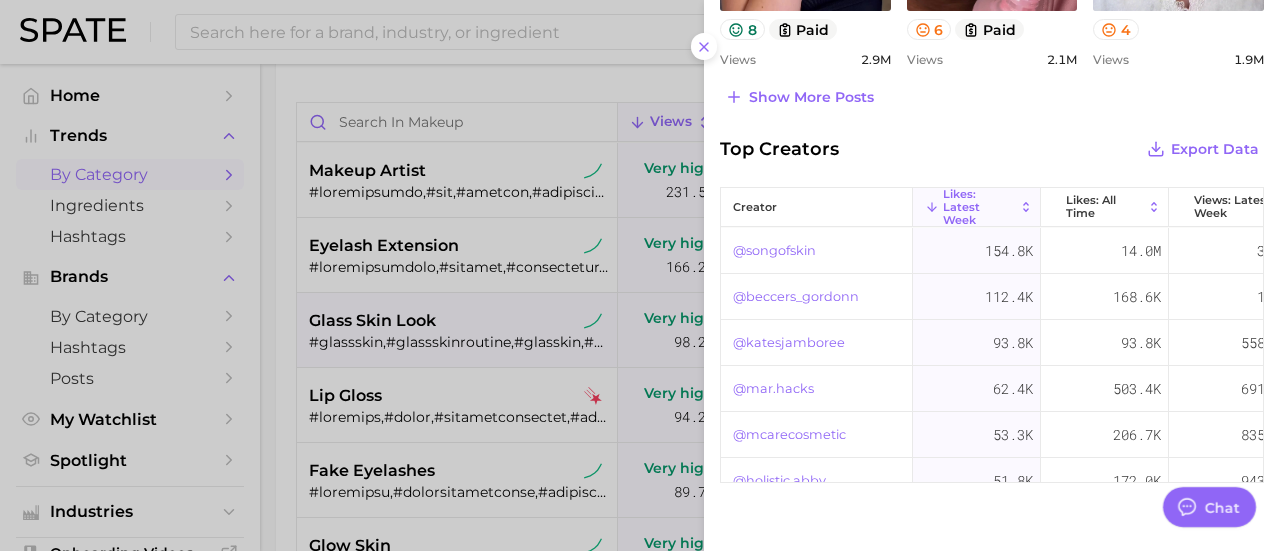 click at bounding box center [640, 275] 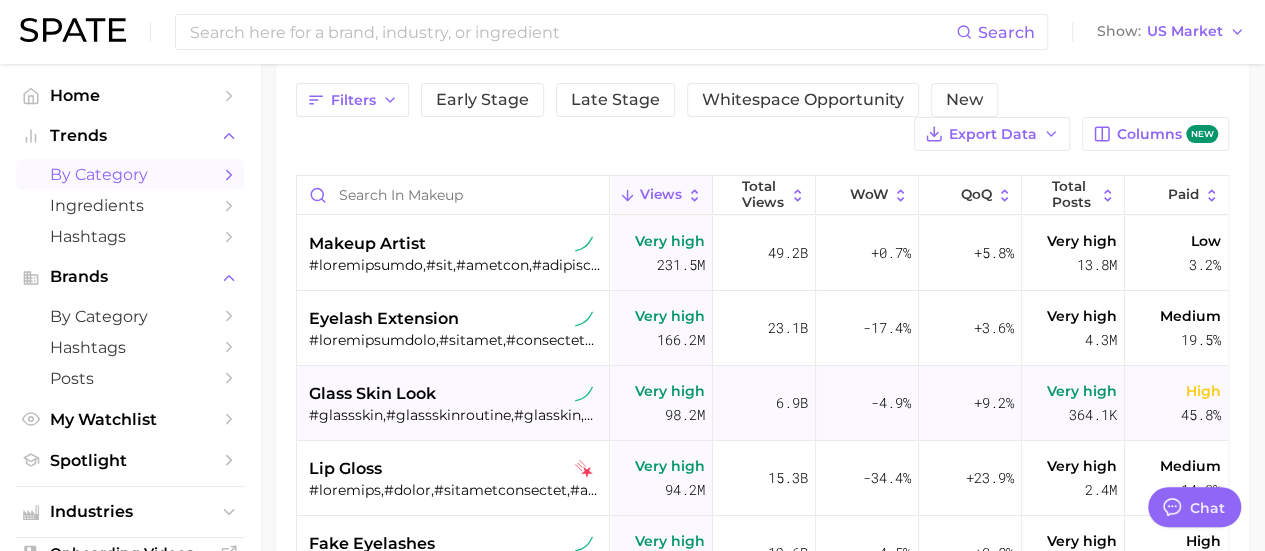 scroll, scrollTop: 153, scrollLeft: 0, axis: vertical 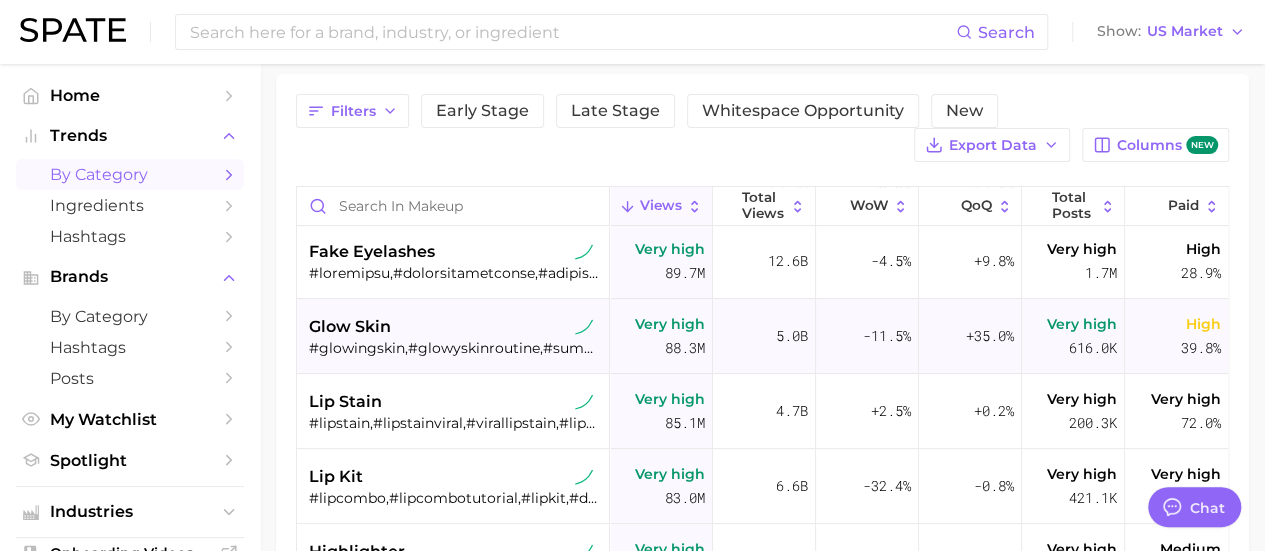 click on "glow skin" at bounding box center [350, 327] 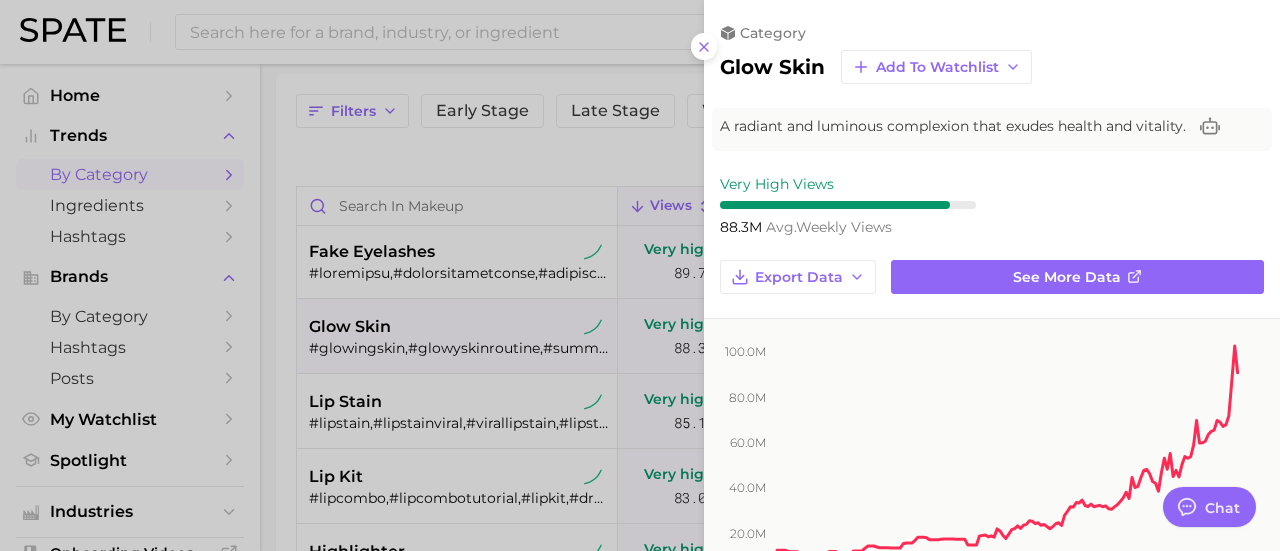 scroll, scrollTop: 0, scrollLeft: 0, axis: both 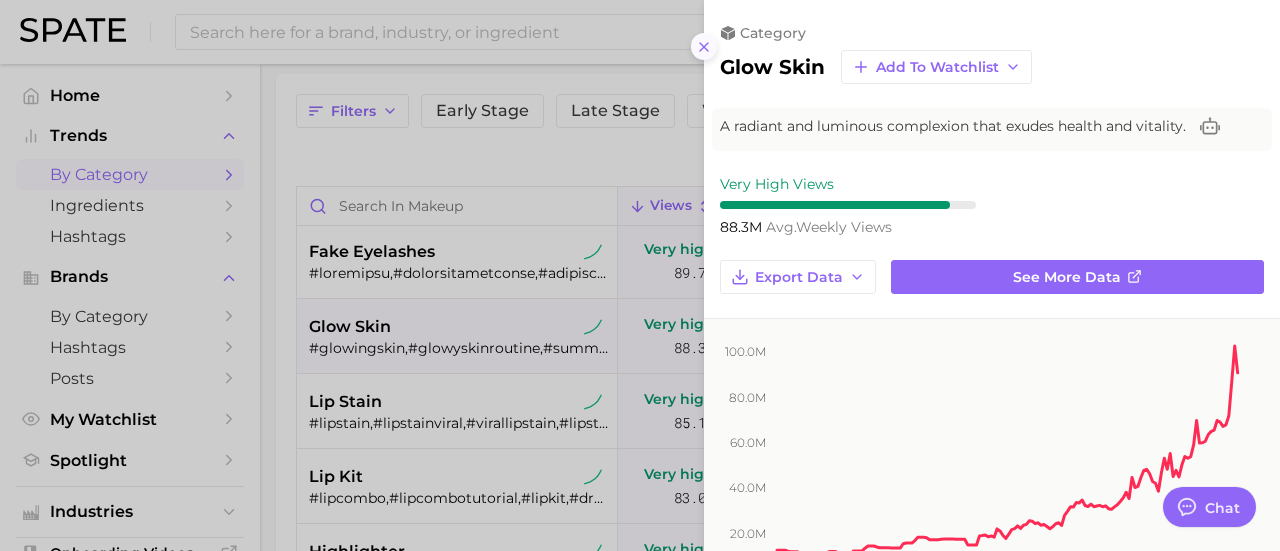 click 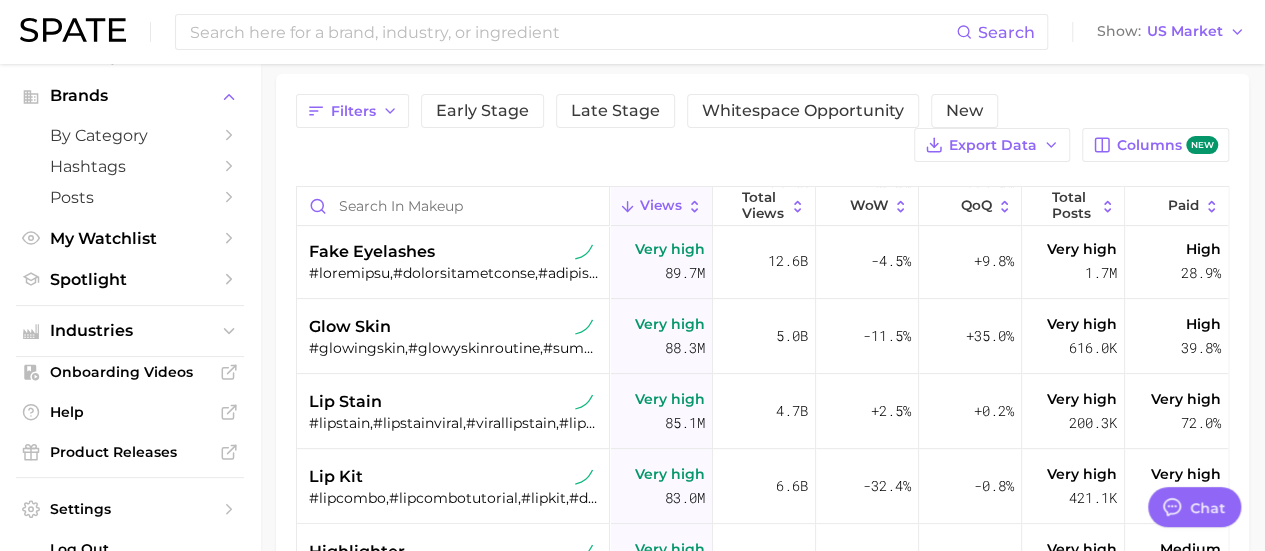 scroll, scrollTop: 182, scrollLeft: 0, axis: vertical 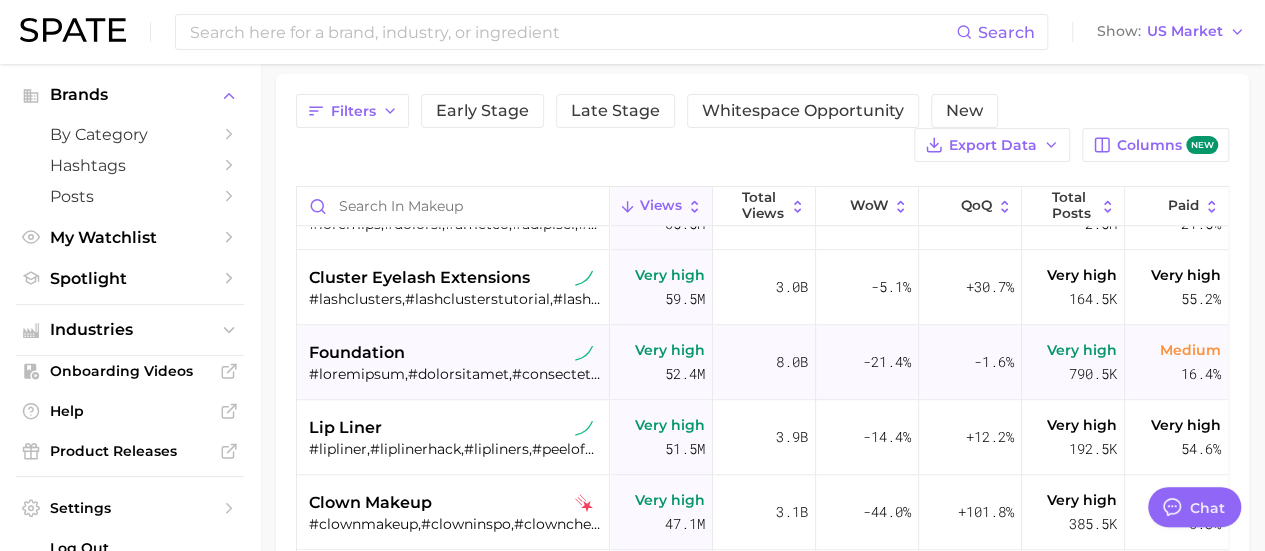 click on "foundation" at bounding box center [357, 353] 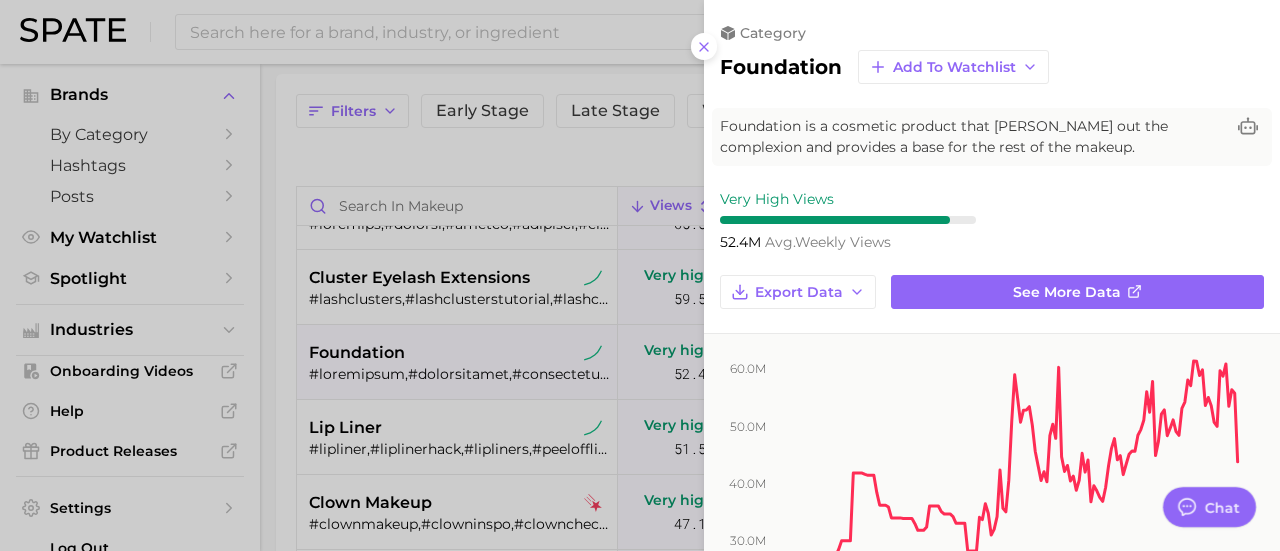scroll, scrollTop: 0, scrollLeft: 0, axis: both 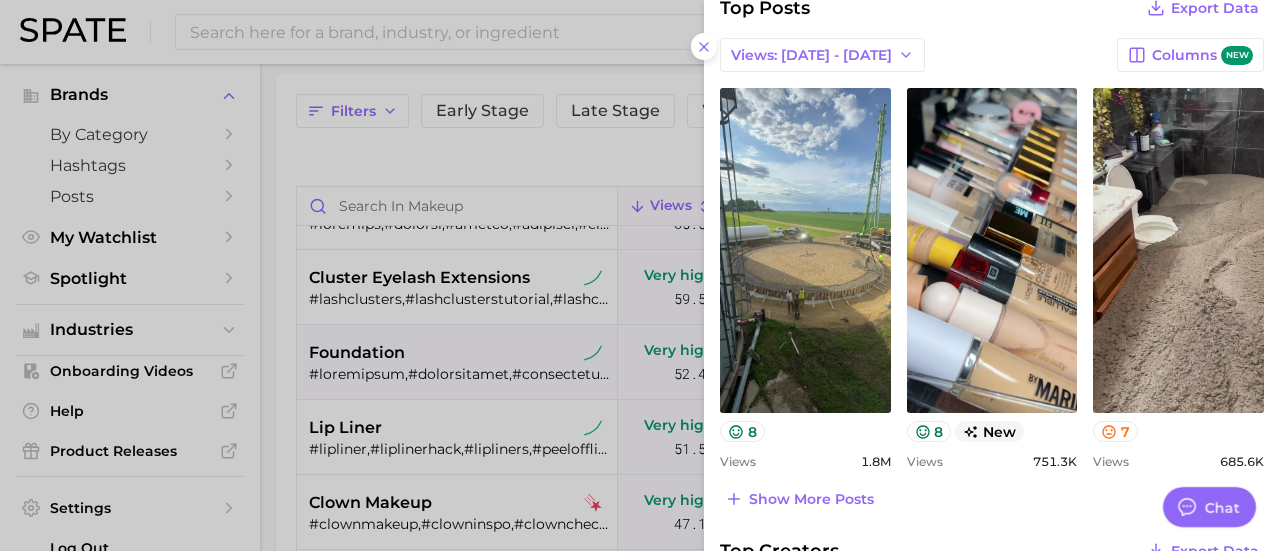 click at bounding box center [640, 275] 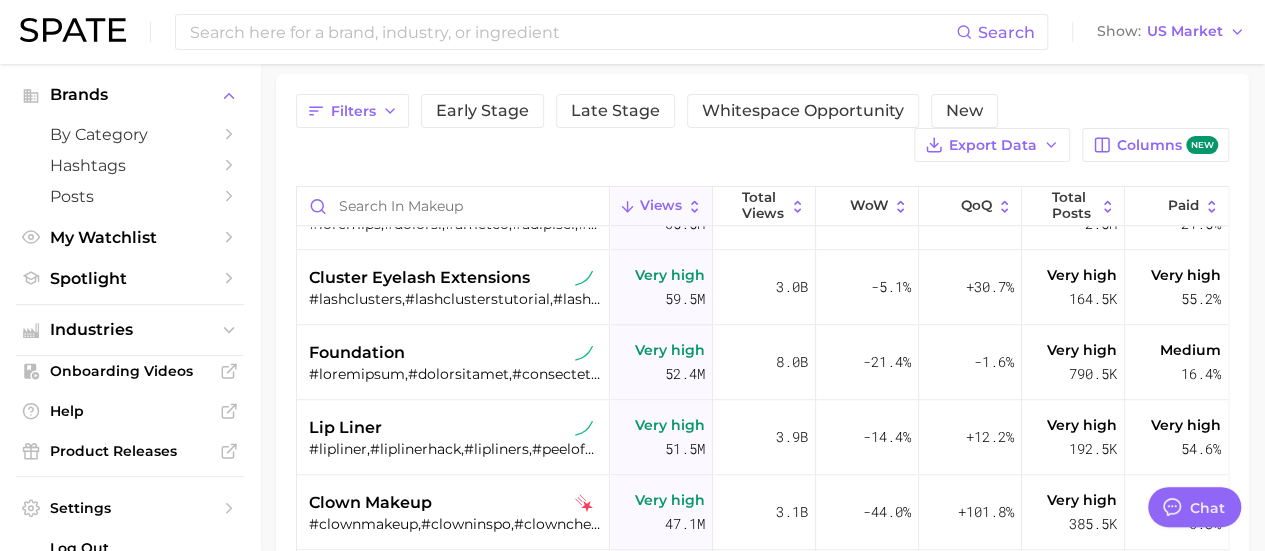 scroll, scrollTop: 231, scrollLeft: 0, axis: vertical 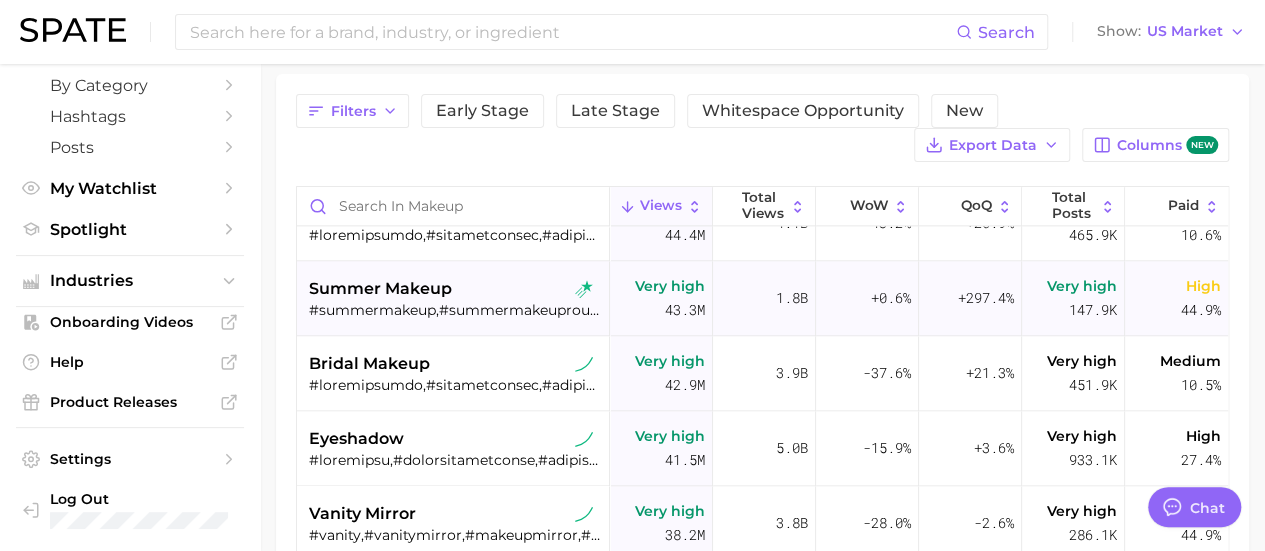 click on "summer makeup" at bounding box center [380, 289] 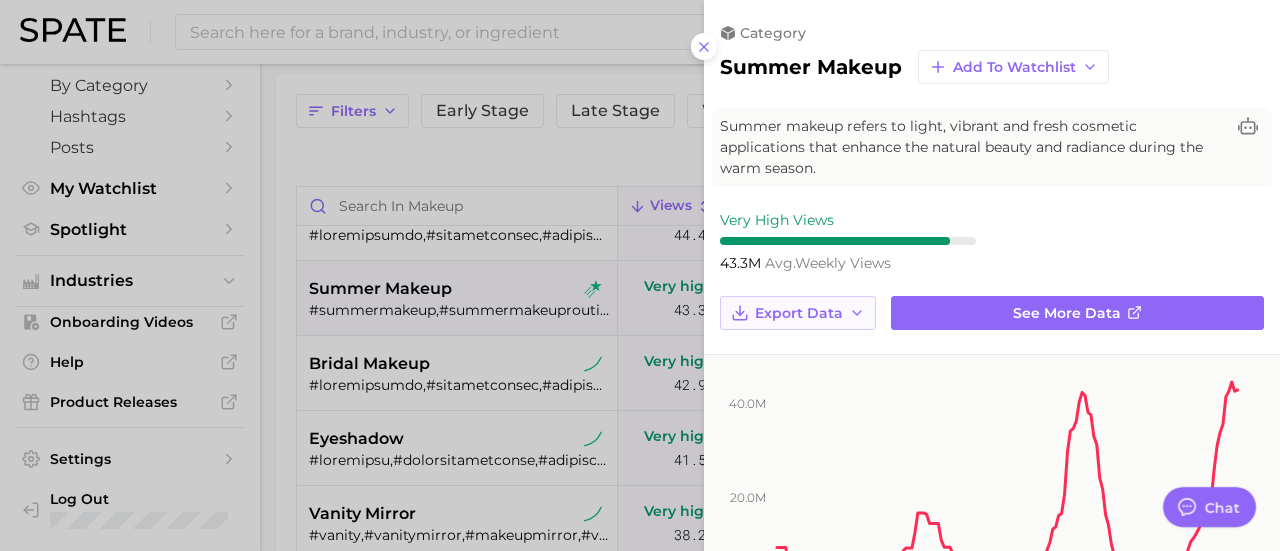 scroll, scrollTop: 0, scrollLeft: 0, axis: both 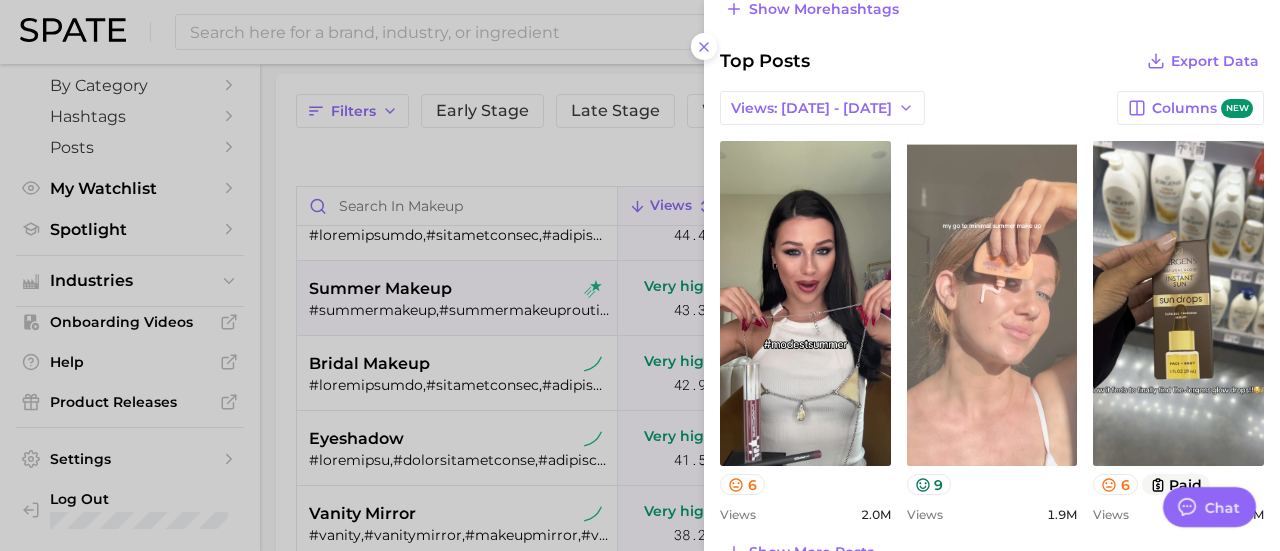 click on "view post on TikTok" at bounding box center (992, 303) 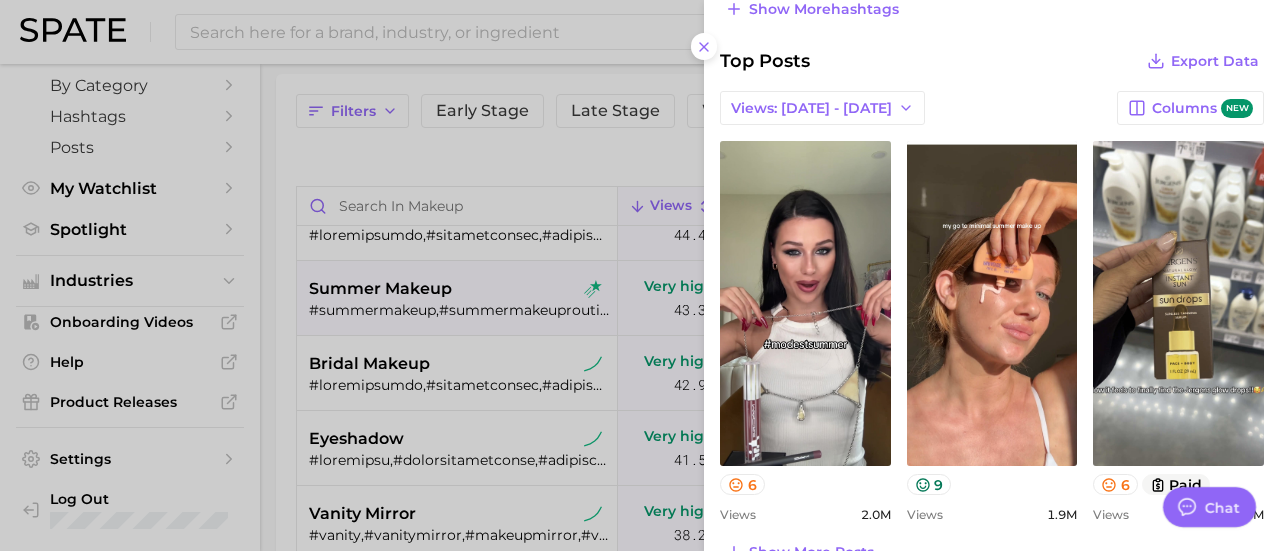 click at bounding box center (640, 275) 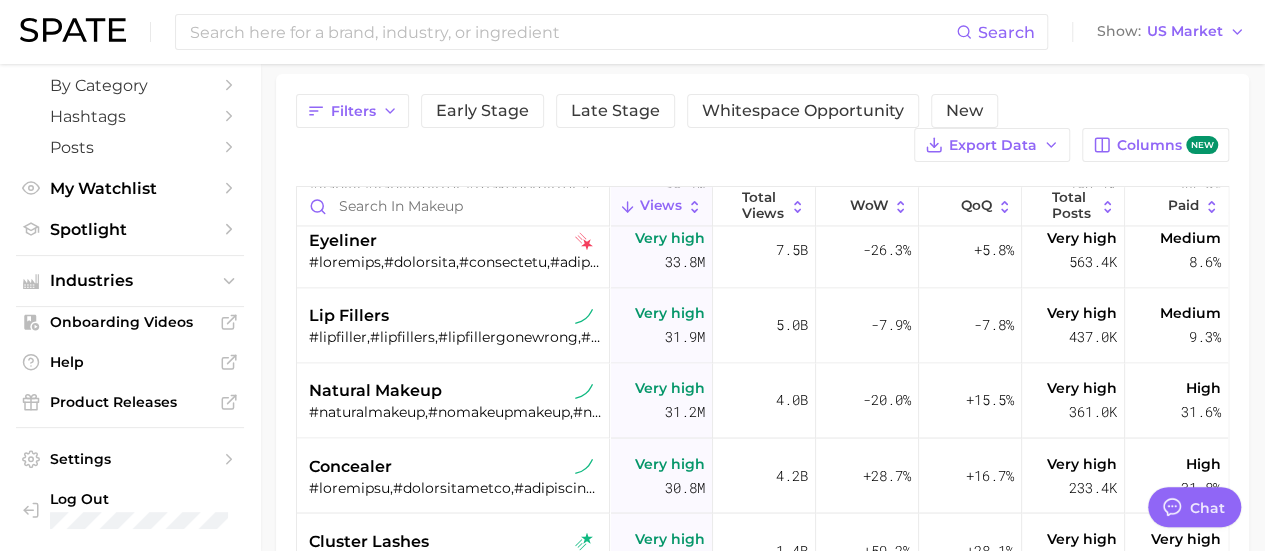 scroll, scrollTop: 1667, scrollLeft: 0, axis: vertical 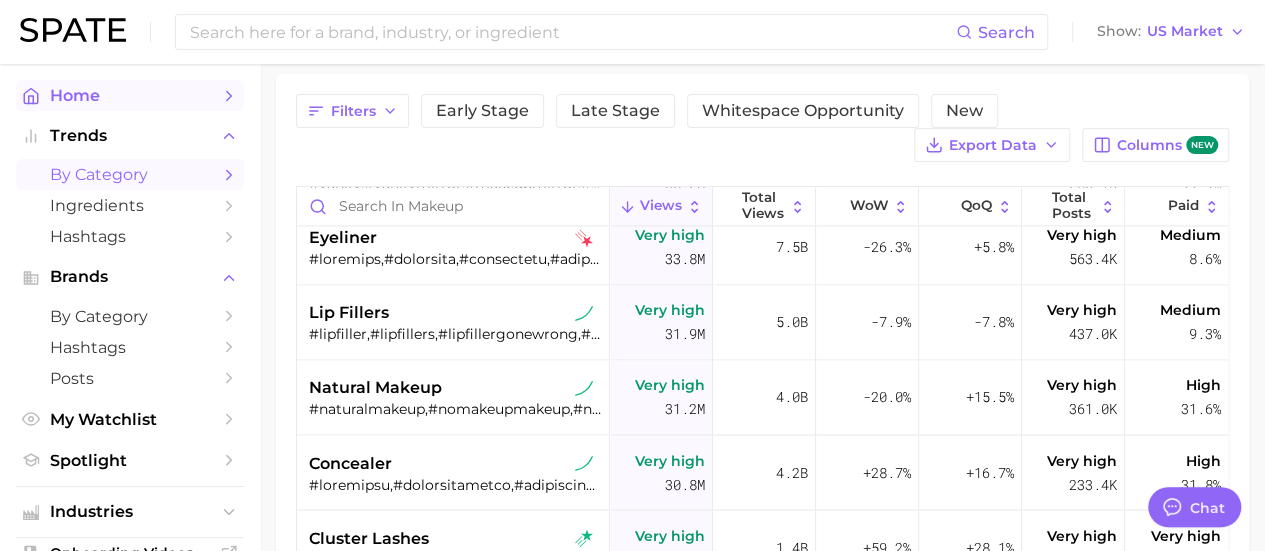 click on "Home" at bounding box center (130, 95) 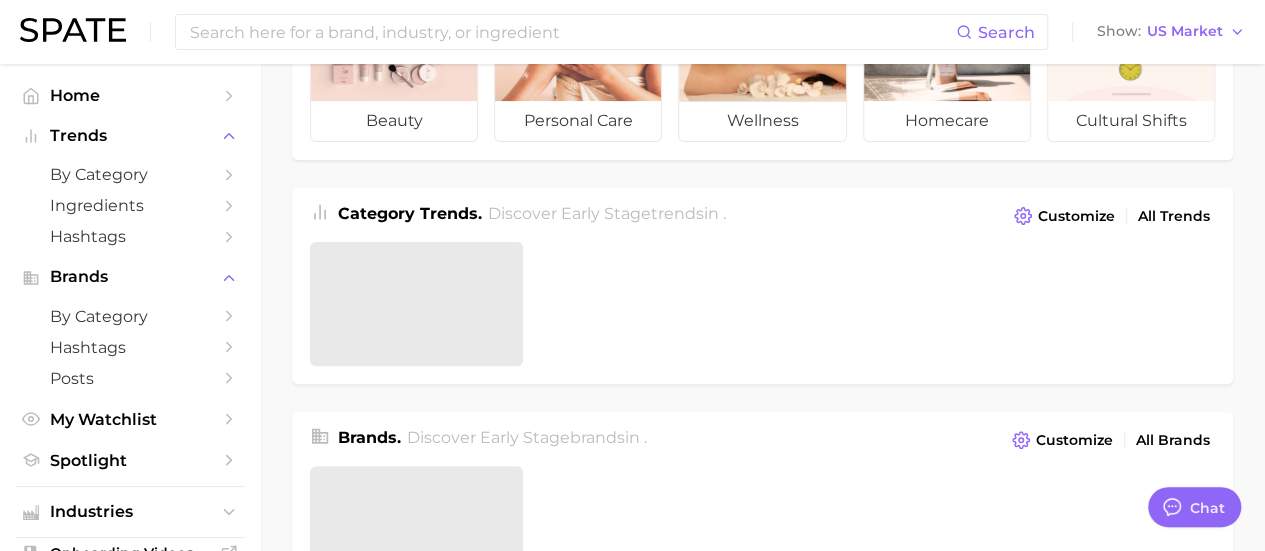 scroll, scrollTop: 0, scrollLeft: 0, axis: both 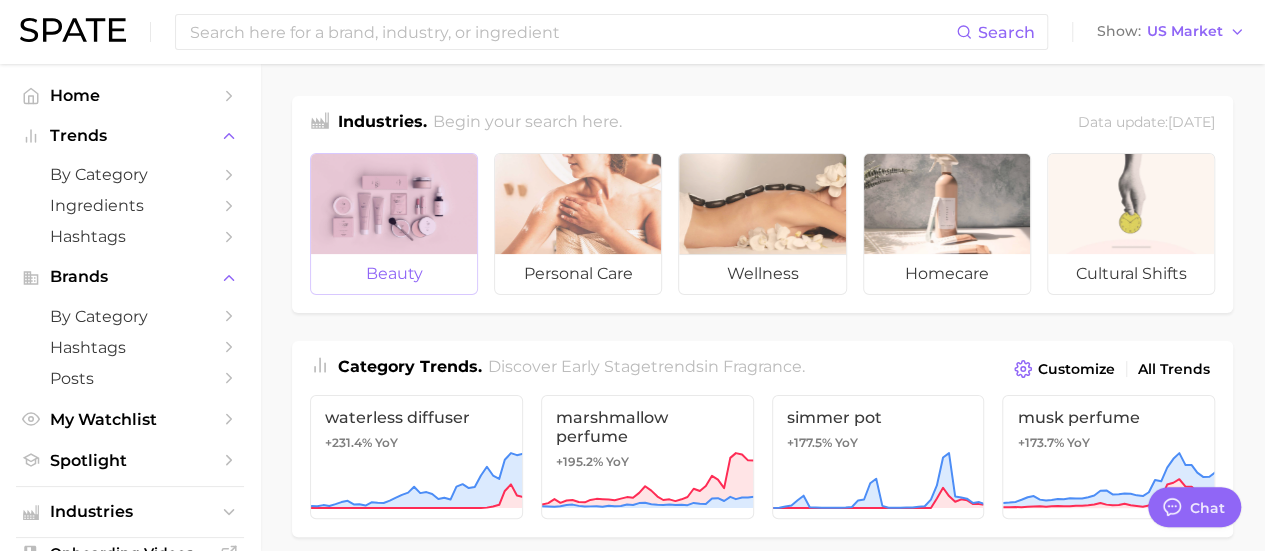 click on "beauty" at bounding box center [394, 274] 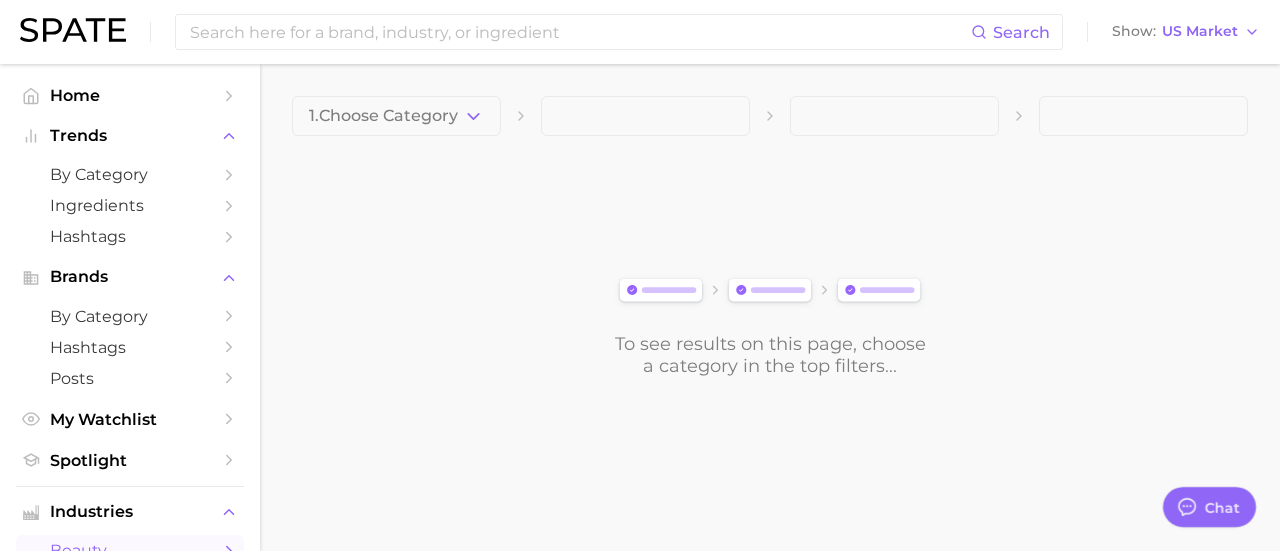 drag, startPoint x: 385, startPoint y: 271, endPoint x: 582, endPoint y: 259, distance: 197.36514 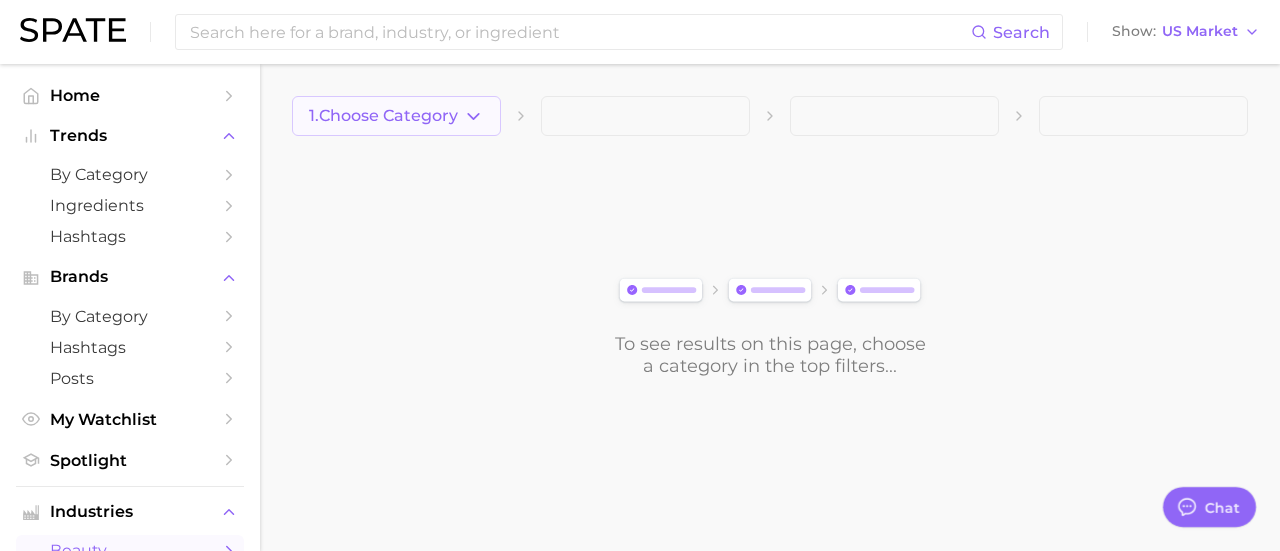 click 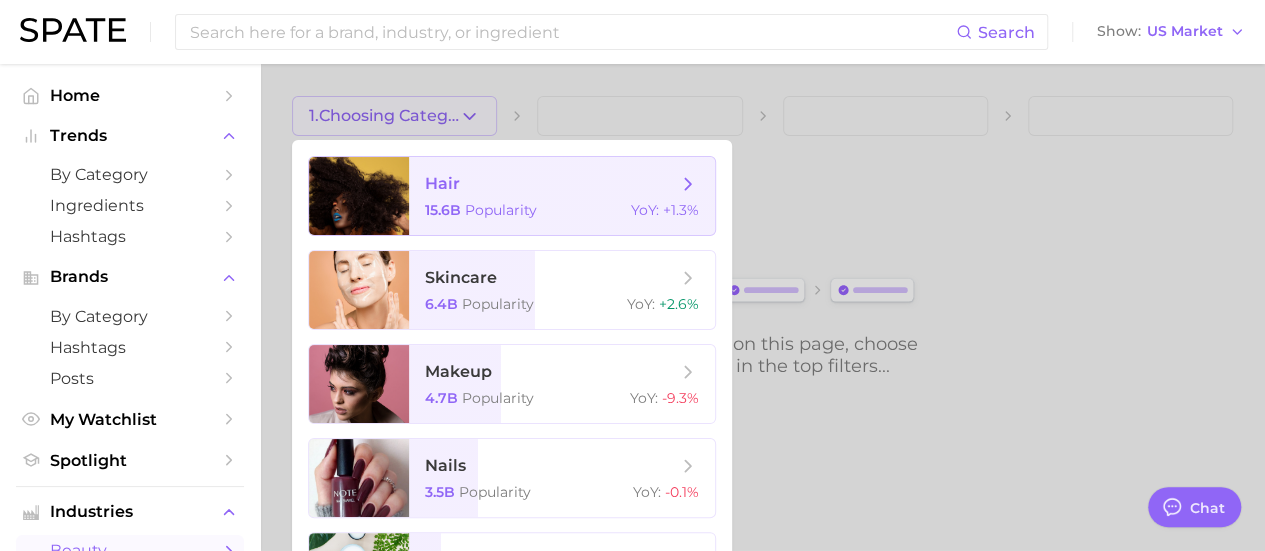 click on "Popularity" at bounding box center [501, 210] 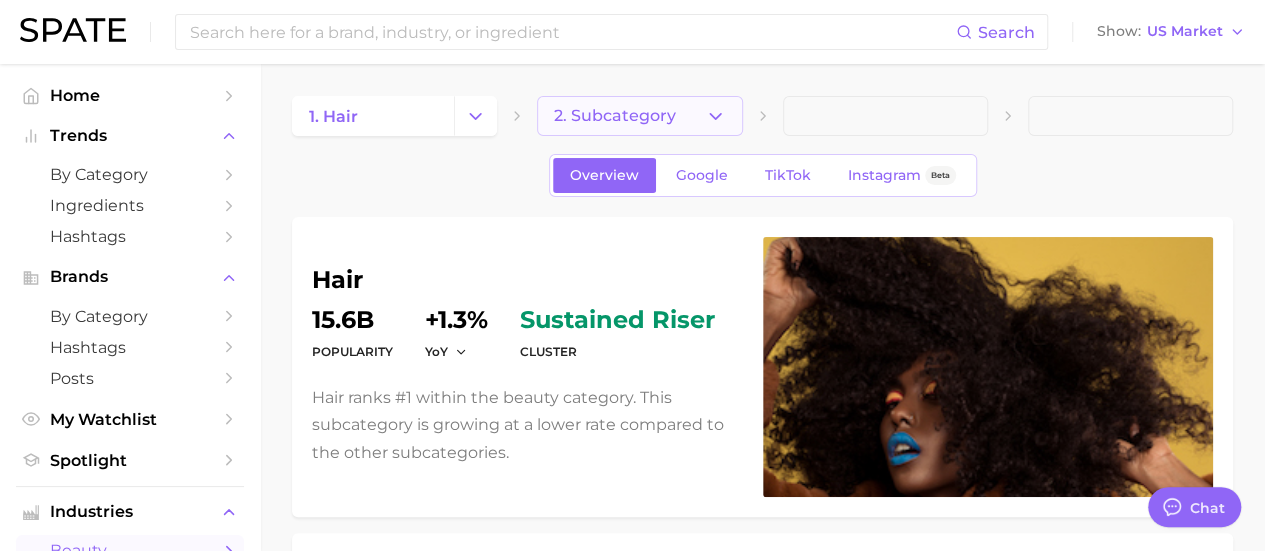 click on "2. Subcategory" at bounding box center (615, 116) 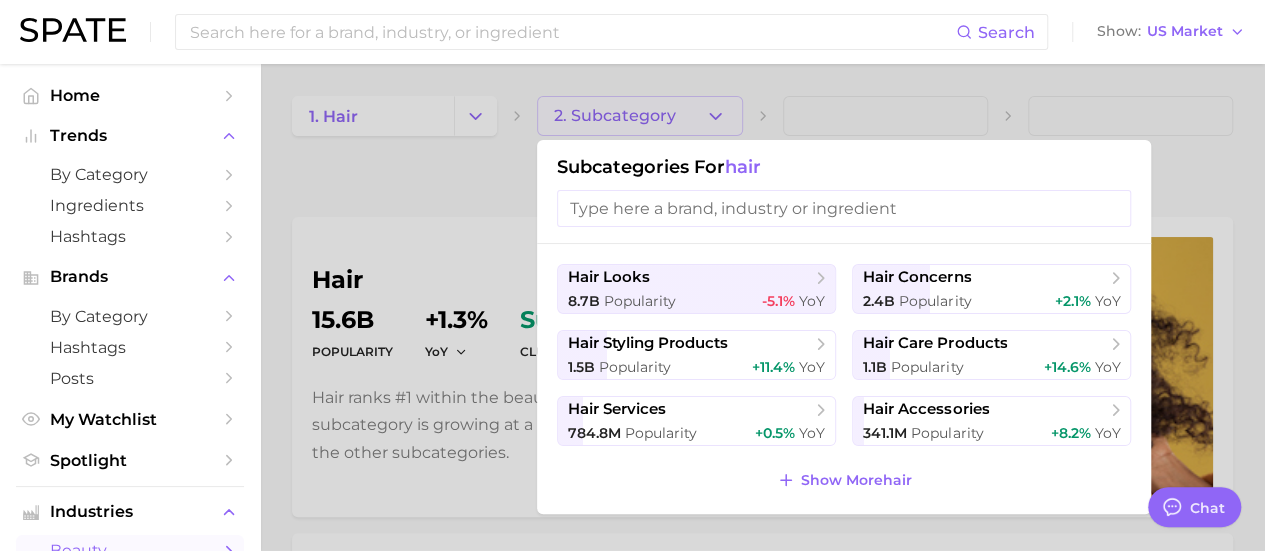 click at bounding box center (632, 275) 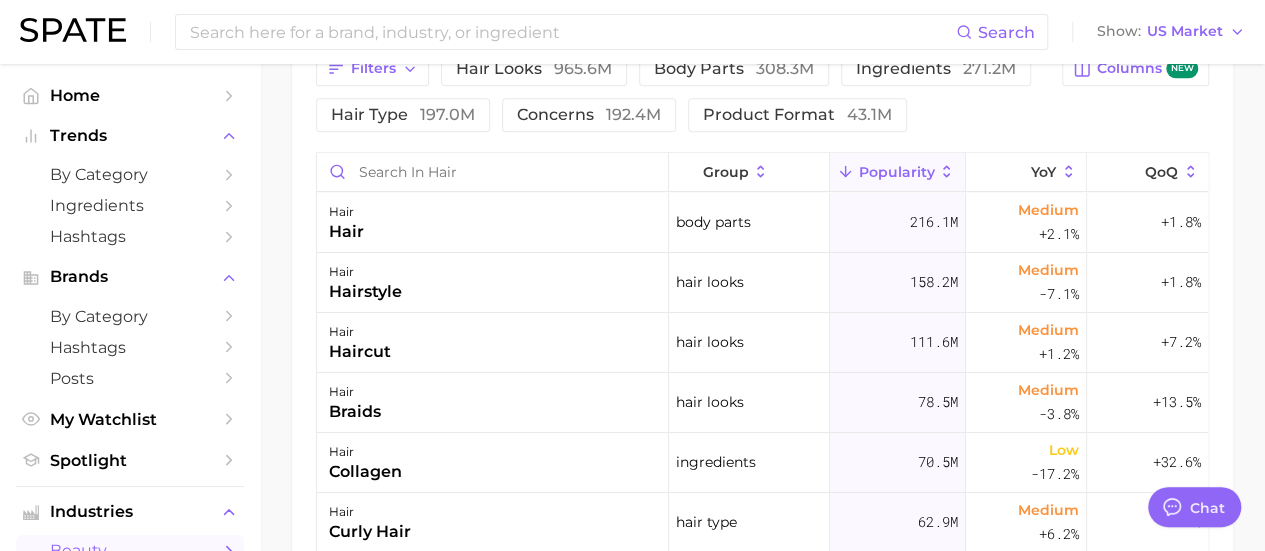 scroll, scrollTop: 948, scrollLeft: 0, axis: vertical 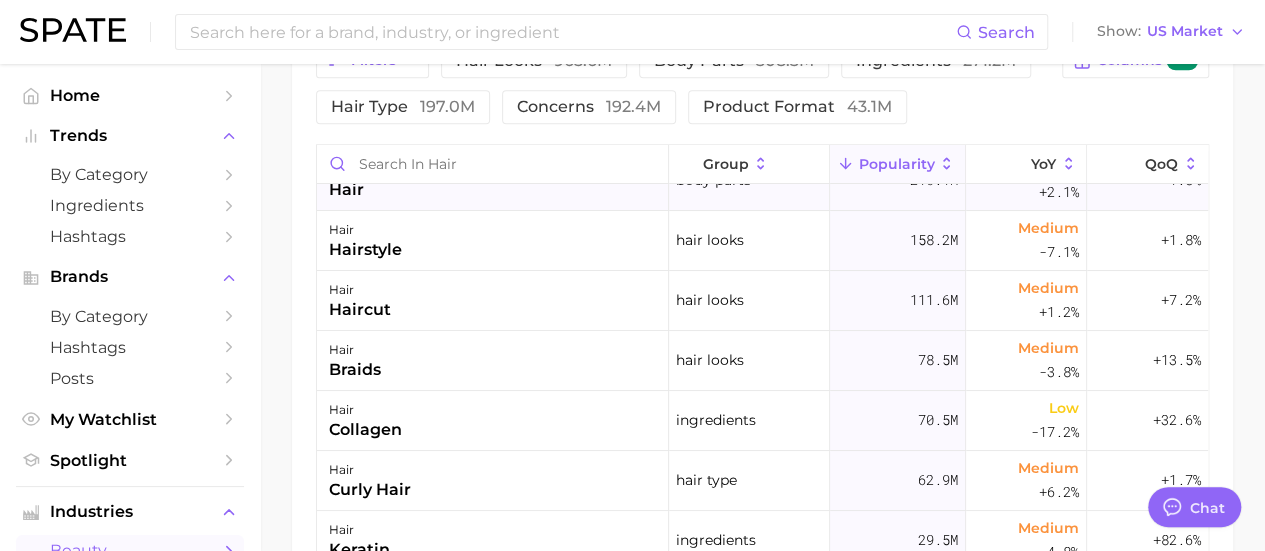 click on "hair" at bounding box center [346, 190] 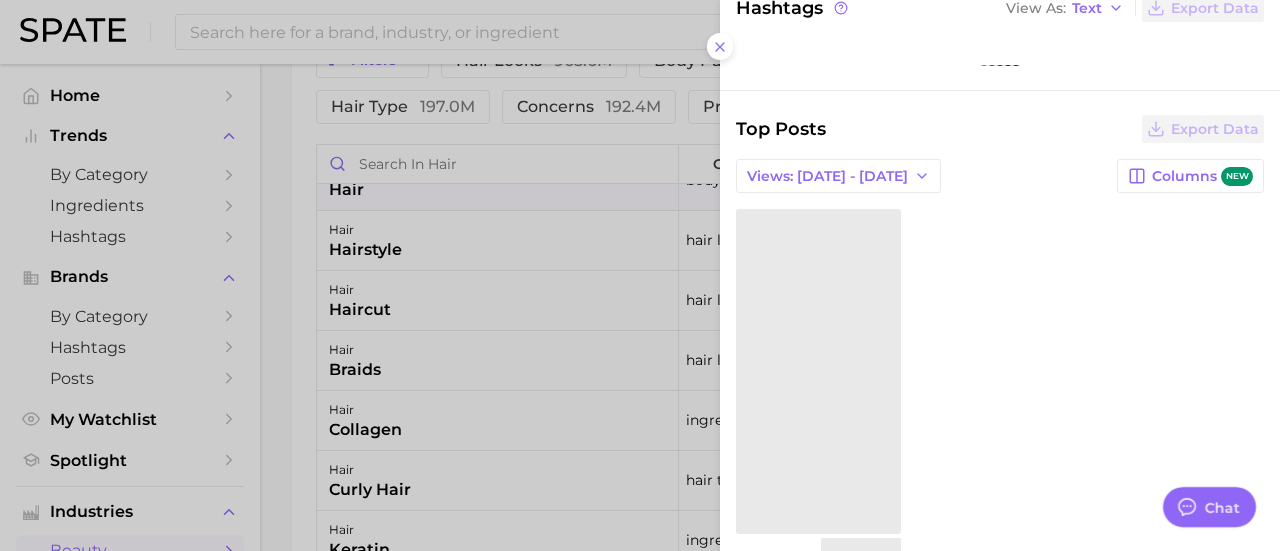scroll, scrollTop: 600, scrollLeft: 0, axis: vertical 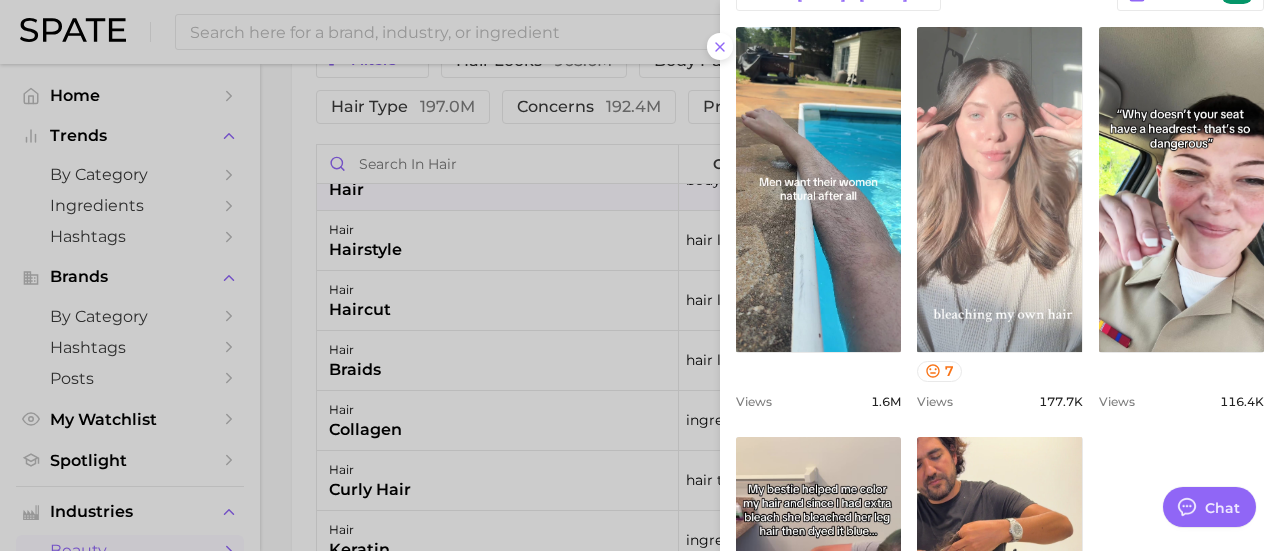 click on "view post on TikTok" at bounding box center [999, 189] 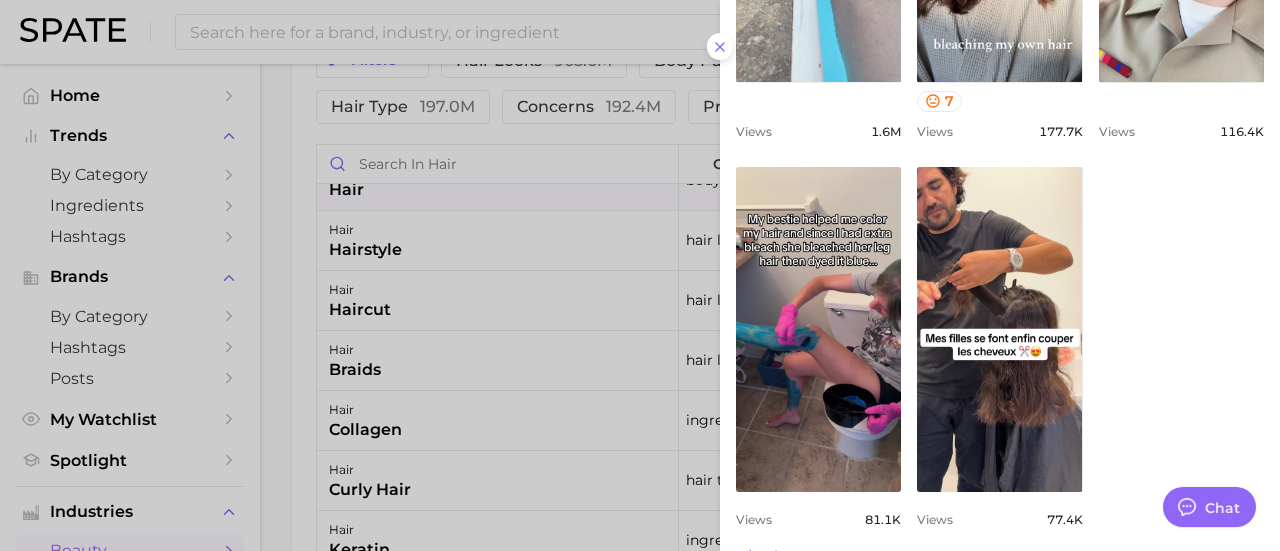 scroll, scrollTop: 1106, scrollLeft: 0, axis: vertical 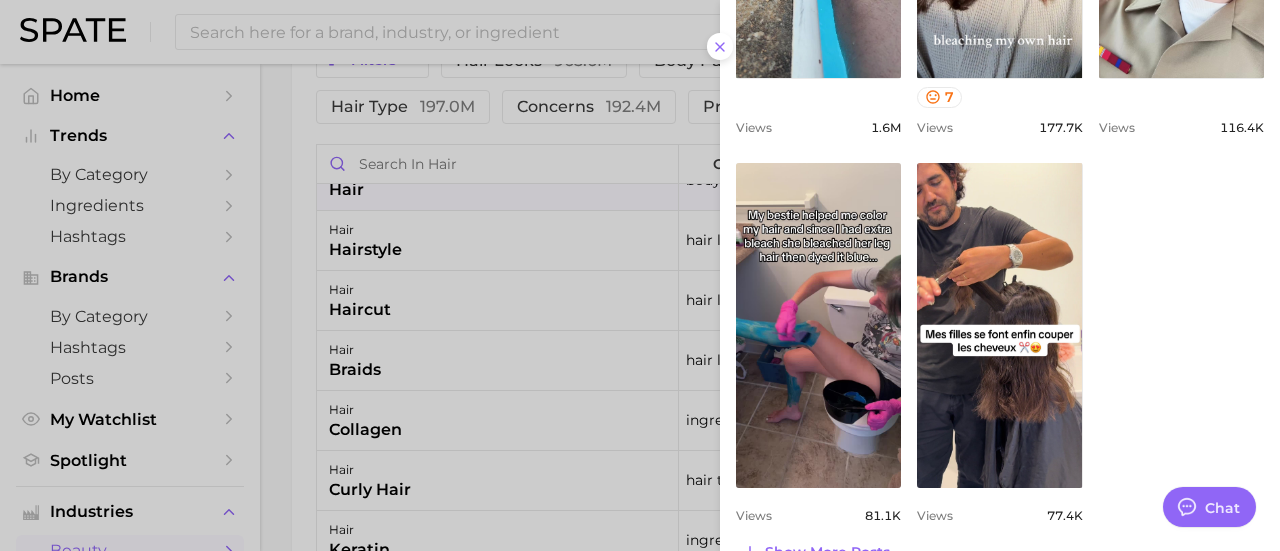 click at bounding box center [640, 275] 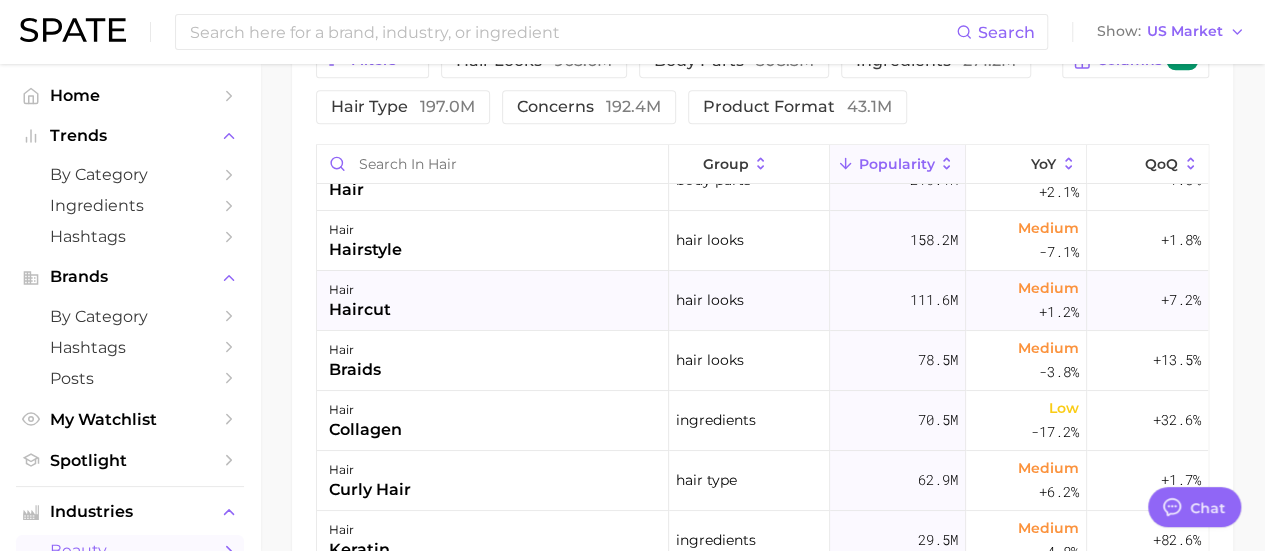 click on "haircut" at bounding box center [360, 310] 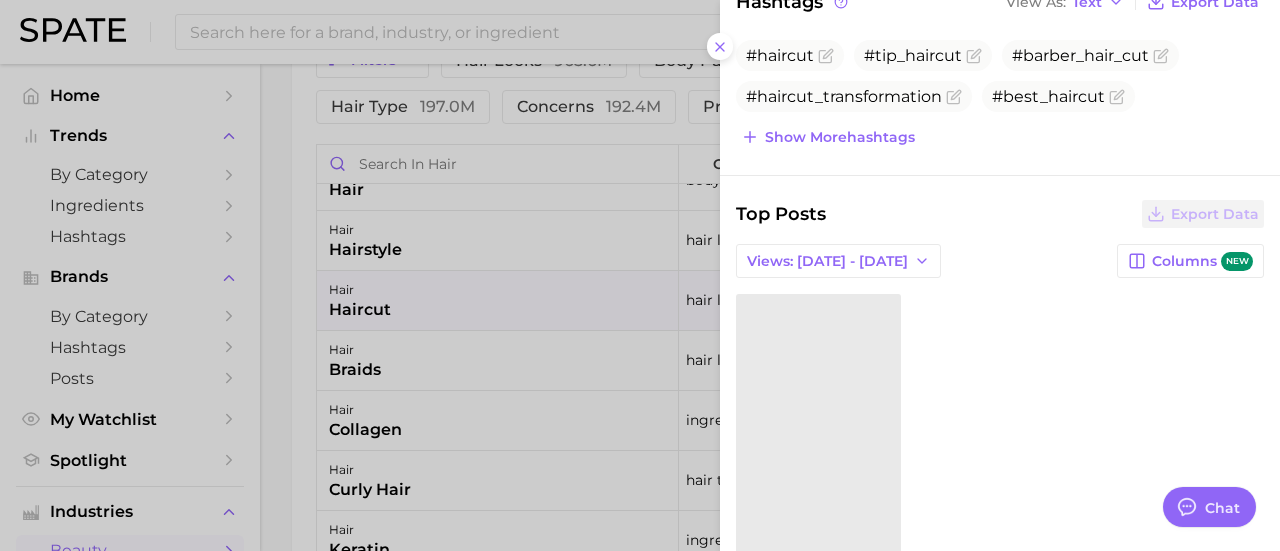 scroll, scrollTop: 690, scrollLeft: 0, axis: vertical 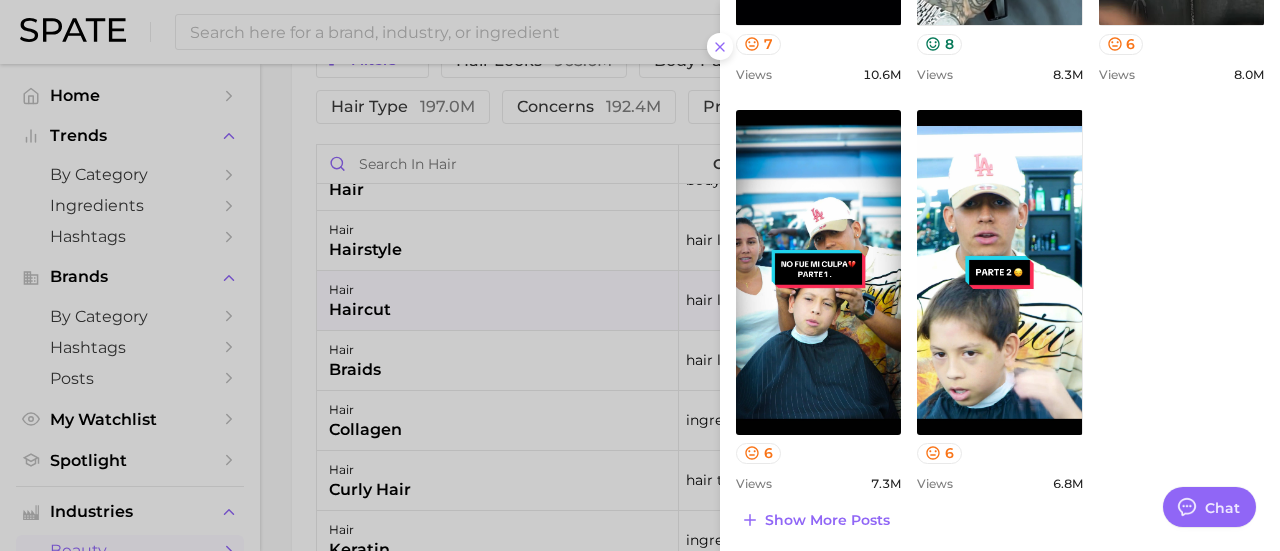 click at bounding box center (640, 275) 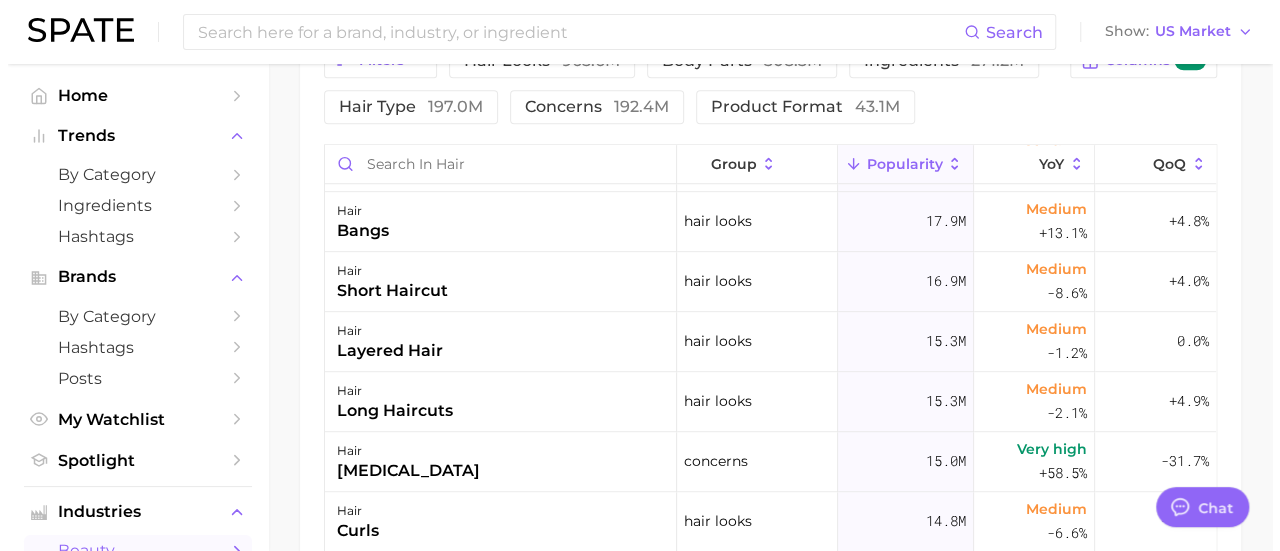 scroll, scrollTop: 834, scrollLeft: 0, axis: vertical 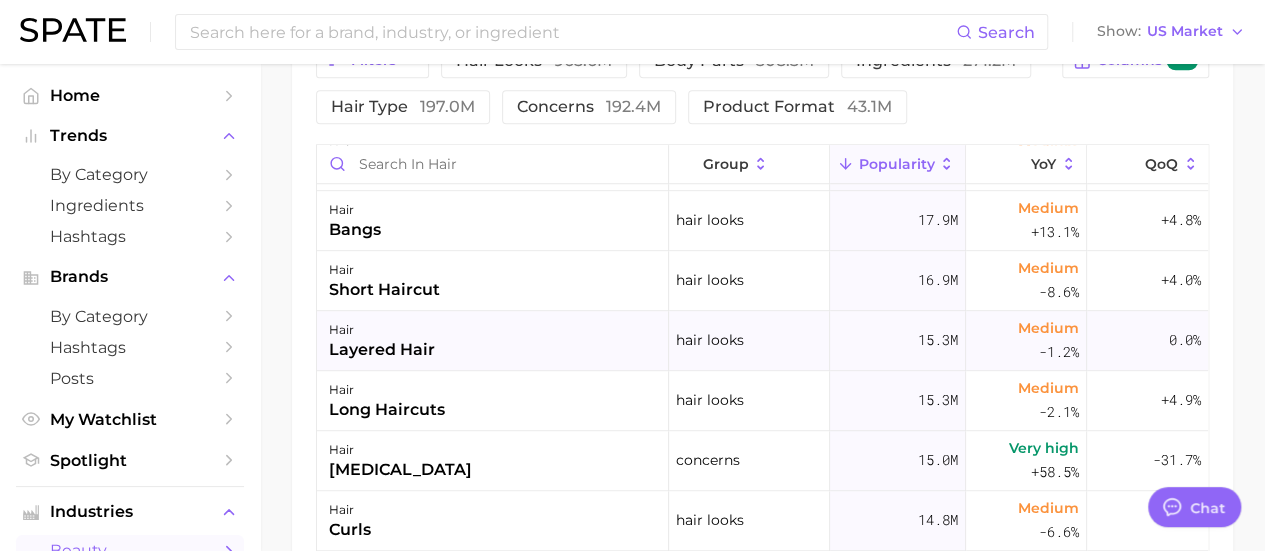 click on "layered hair" at bounding box center [382, 350] 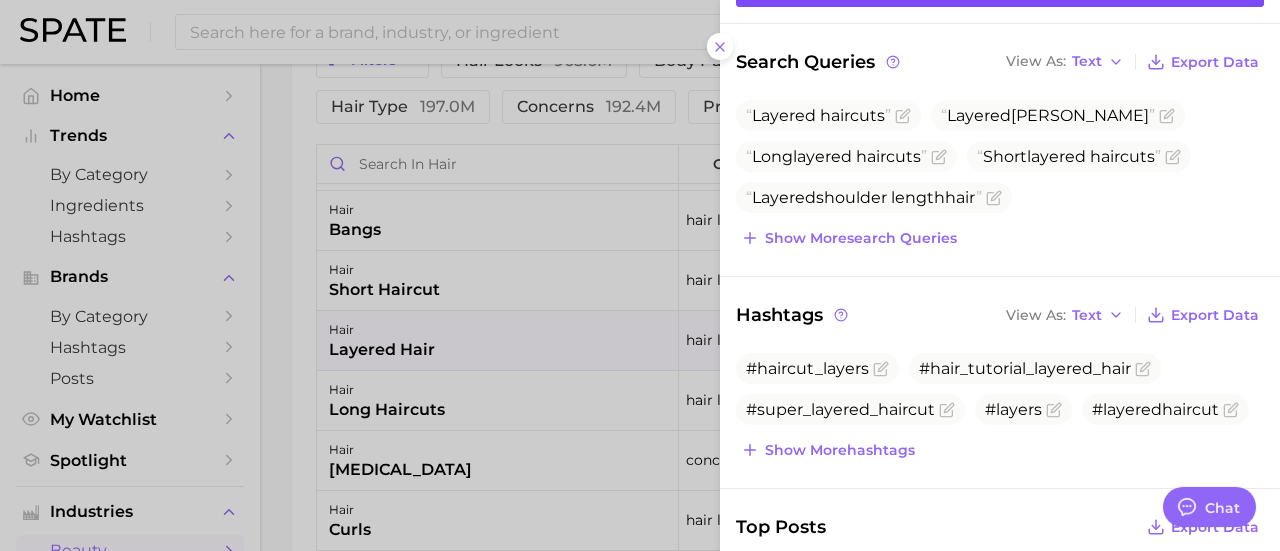scroll, scrollTop: 272, scrollLeft: 0, axis: vertical 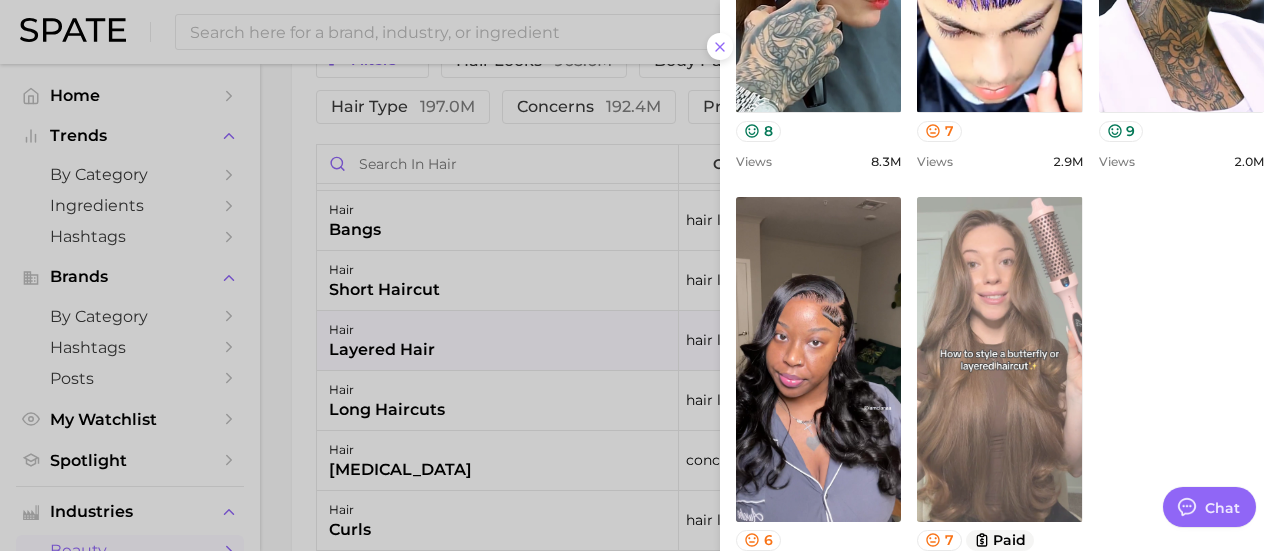 click on "view post on TikTok" at bounding box center (999, 359) 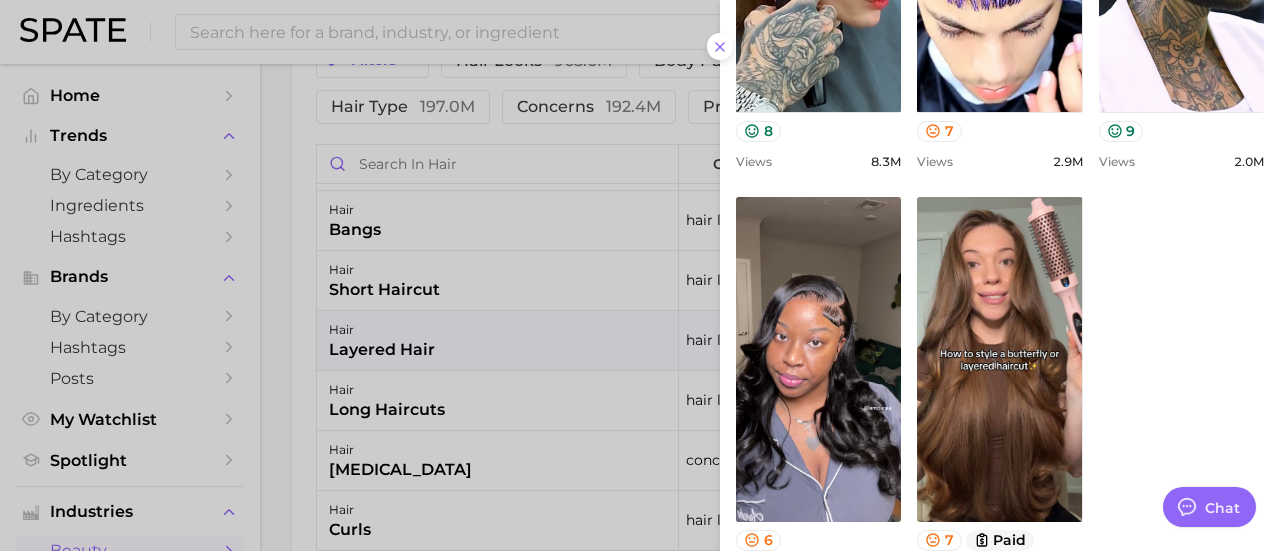 click at bounding box center [640, 275] 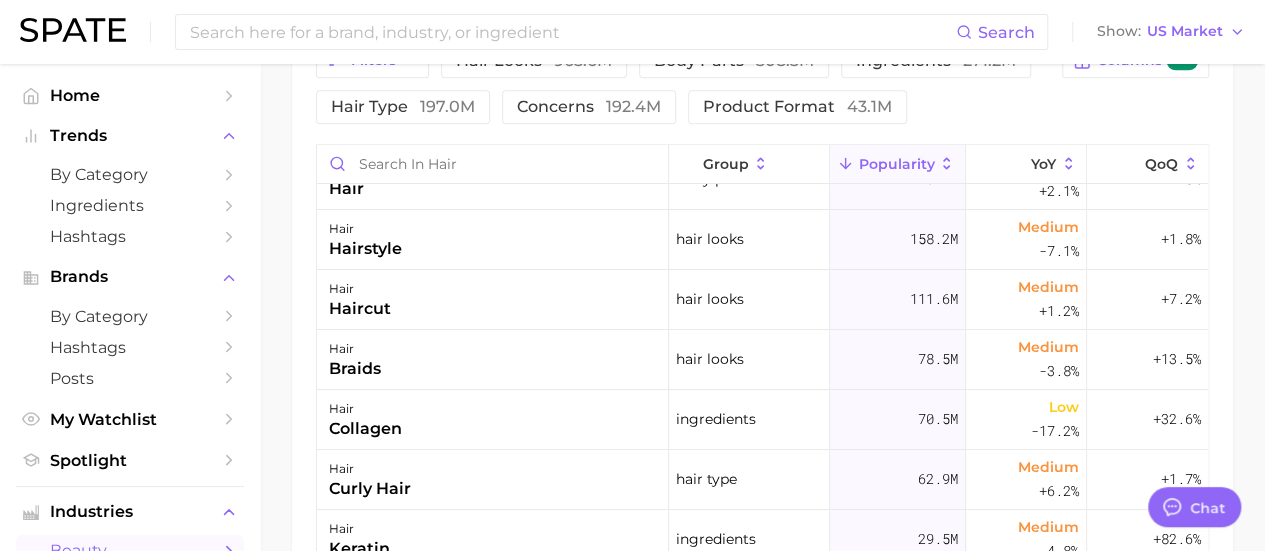 scroll, scrollTop: 0, scrollLeft: 0, axis: both 